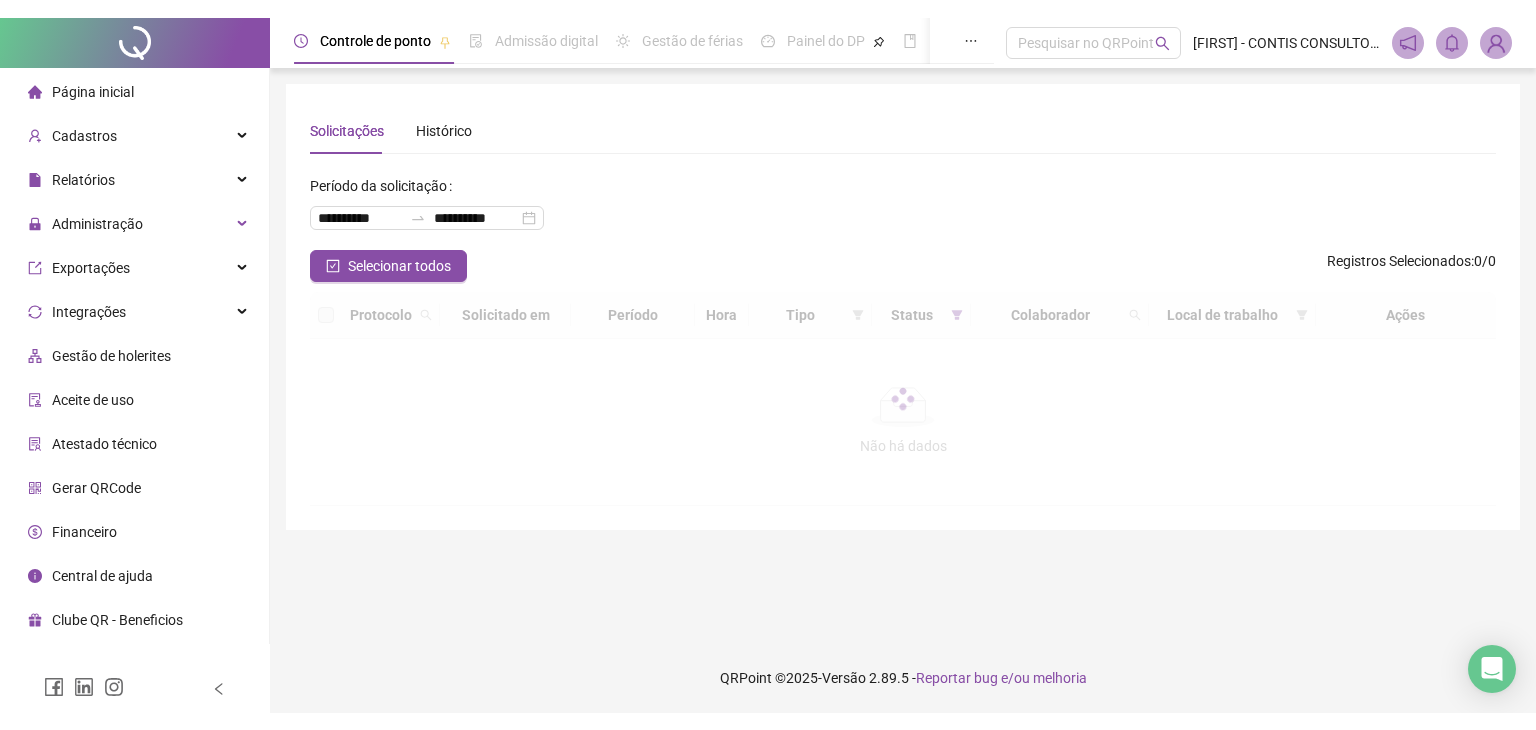 scroll, scrollTop: 0, scrollLeft: 0, axis: both 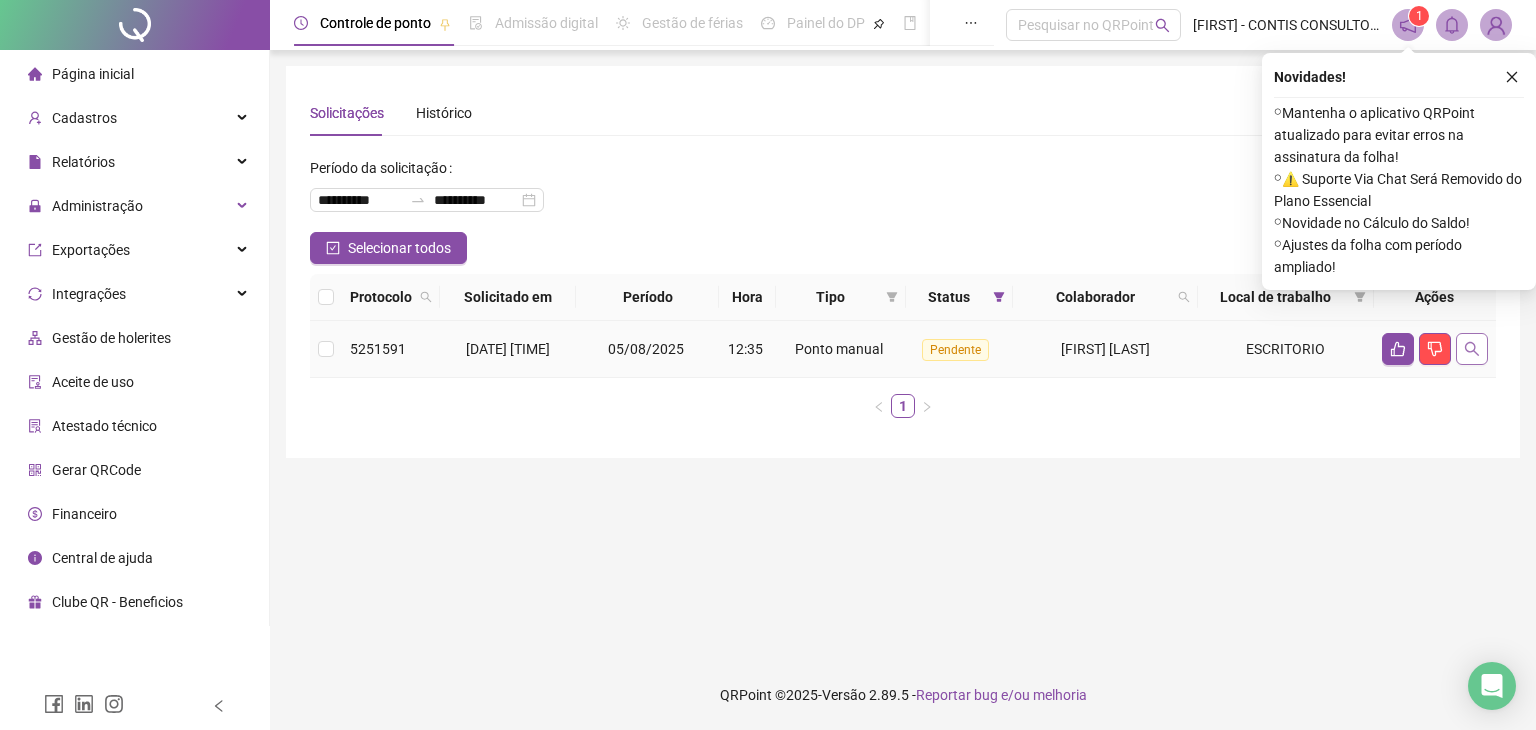 click 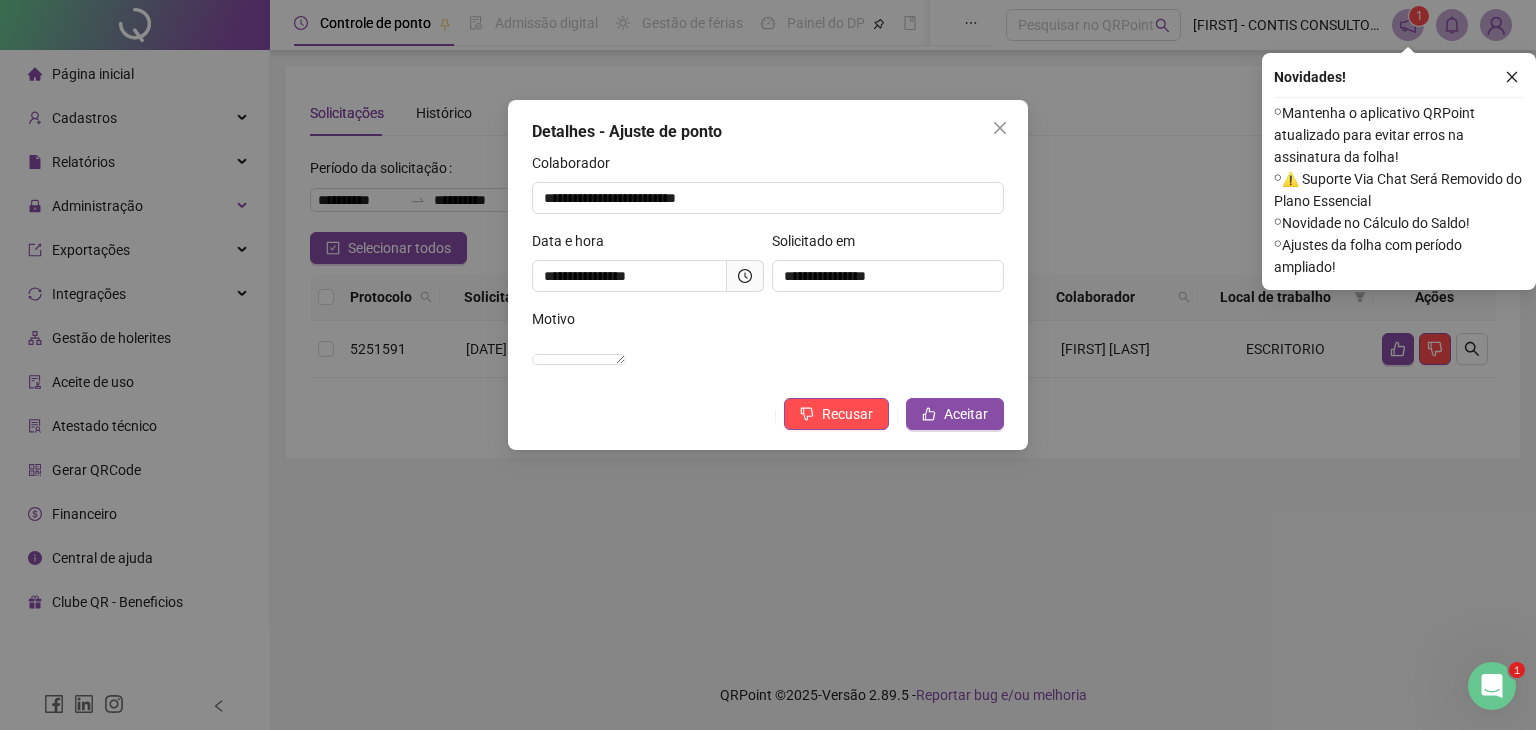 scroll, scrollTop: 0, scrollLeft: 0, axis: both 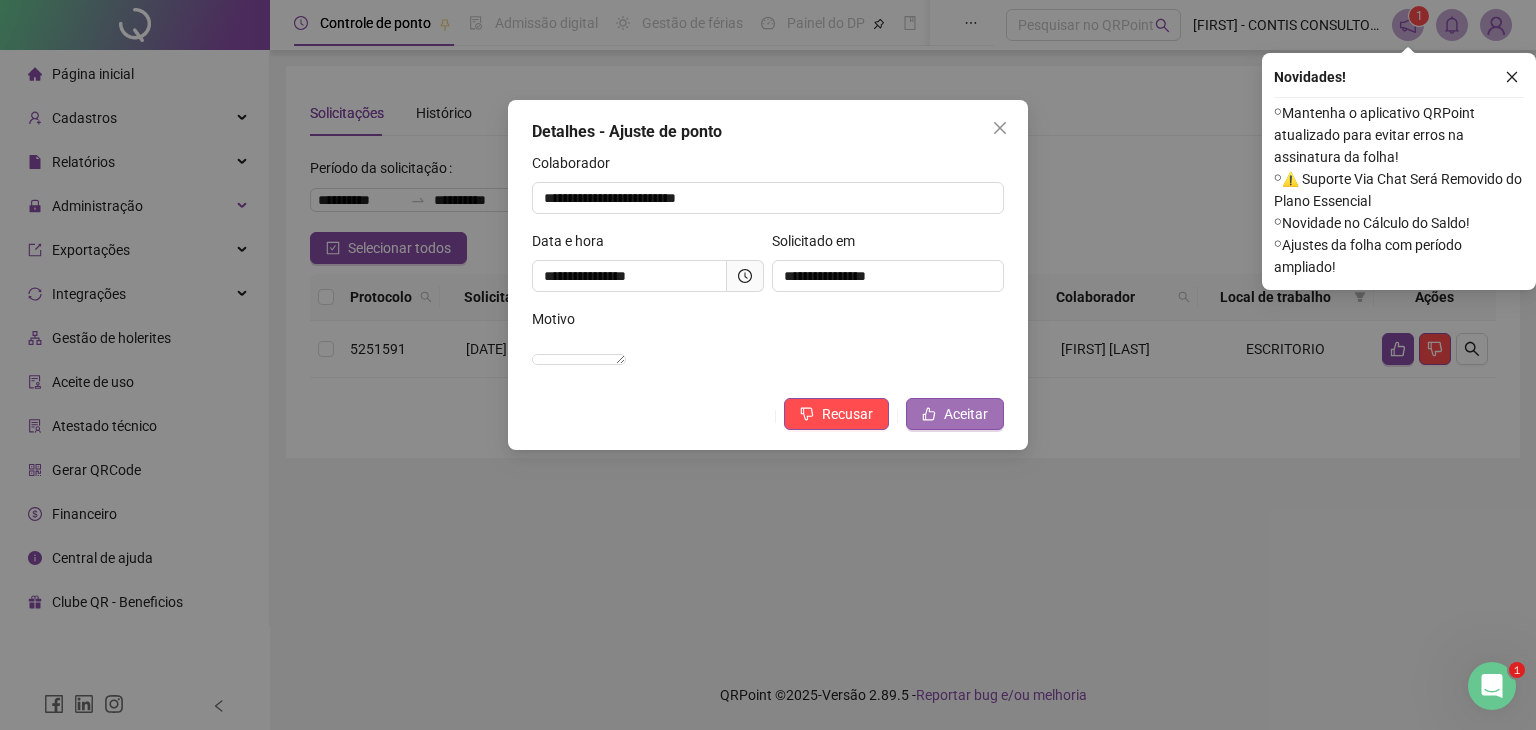 click on "Aceitar" at bounding box center [966, 414] 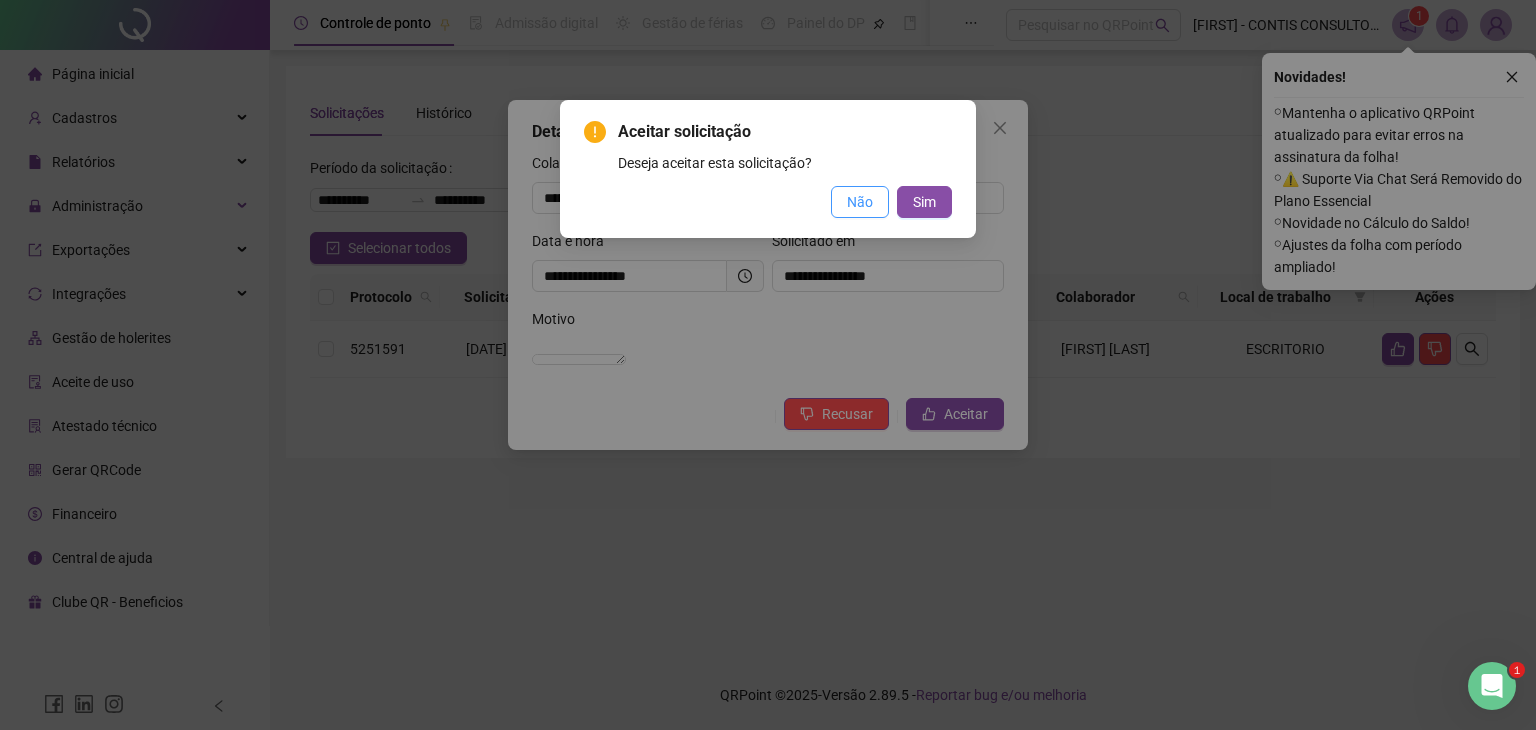 click on "Não" at bounding box center [860, 202] 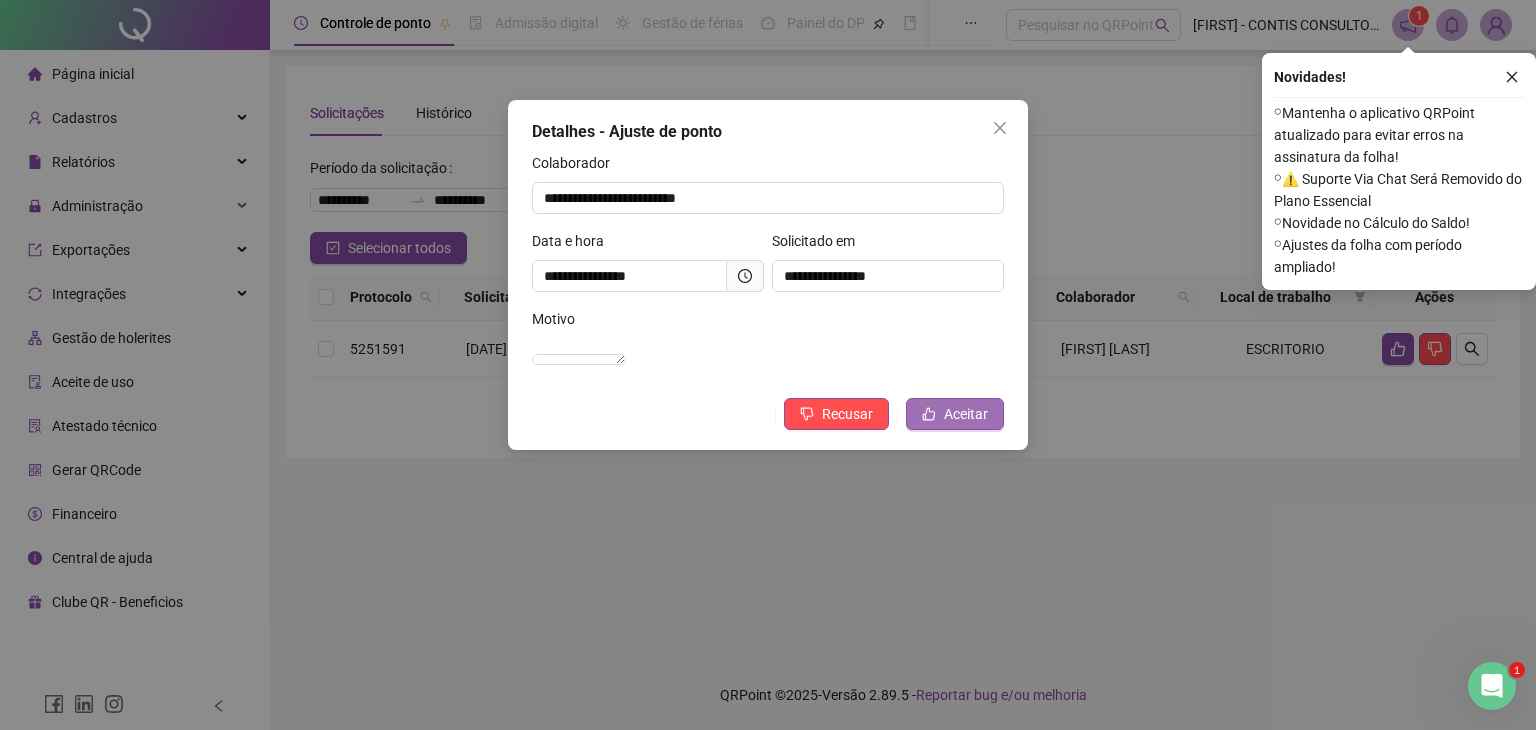 click on "Aceitar" at bounding box center (955, 414) 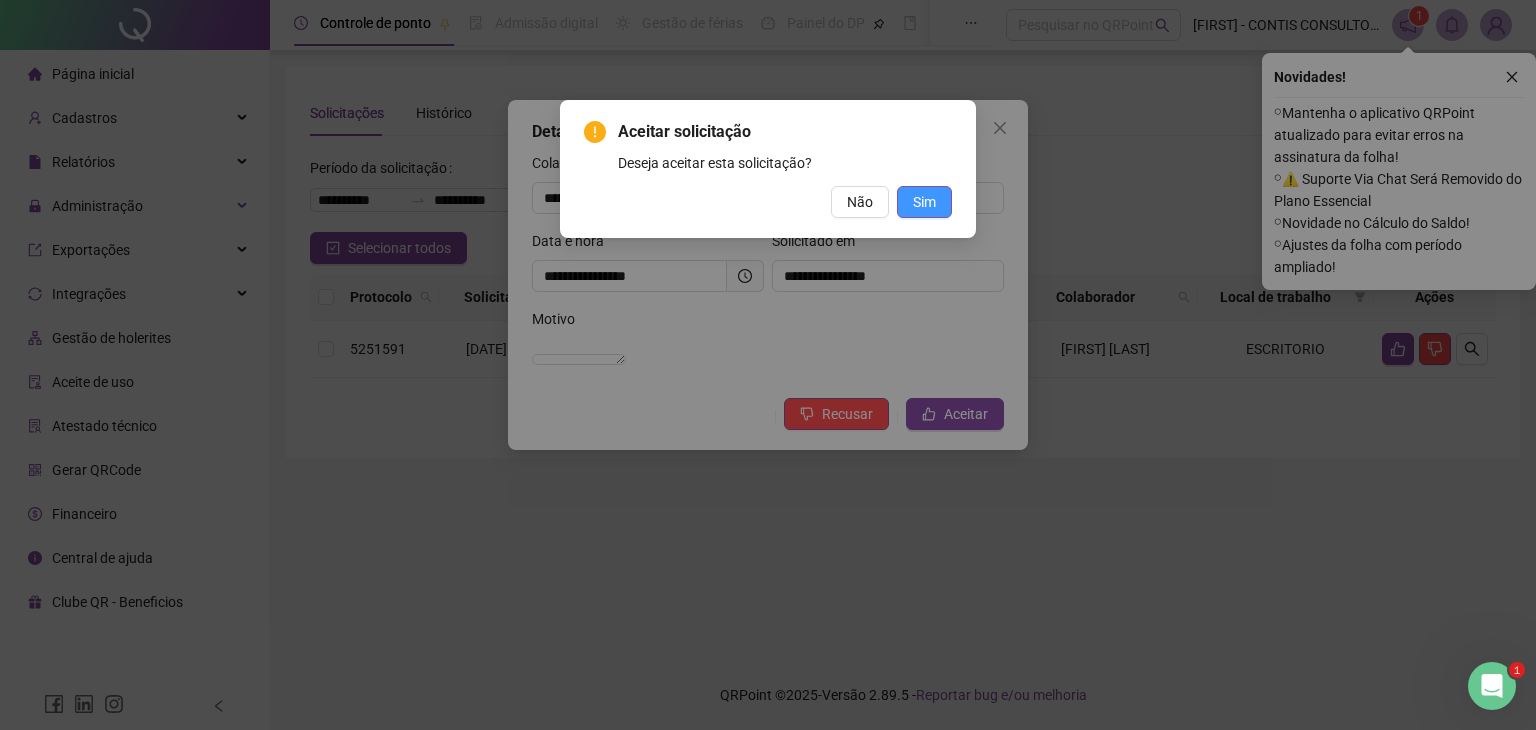 click on "Sim" at bounding box center [924, 202] 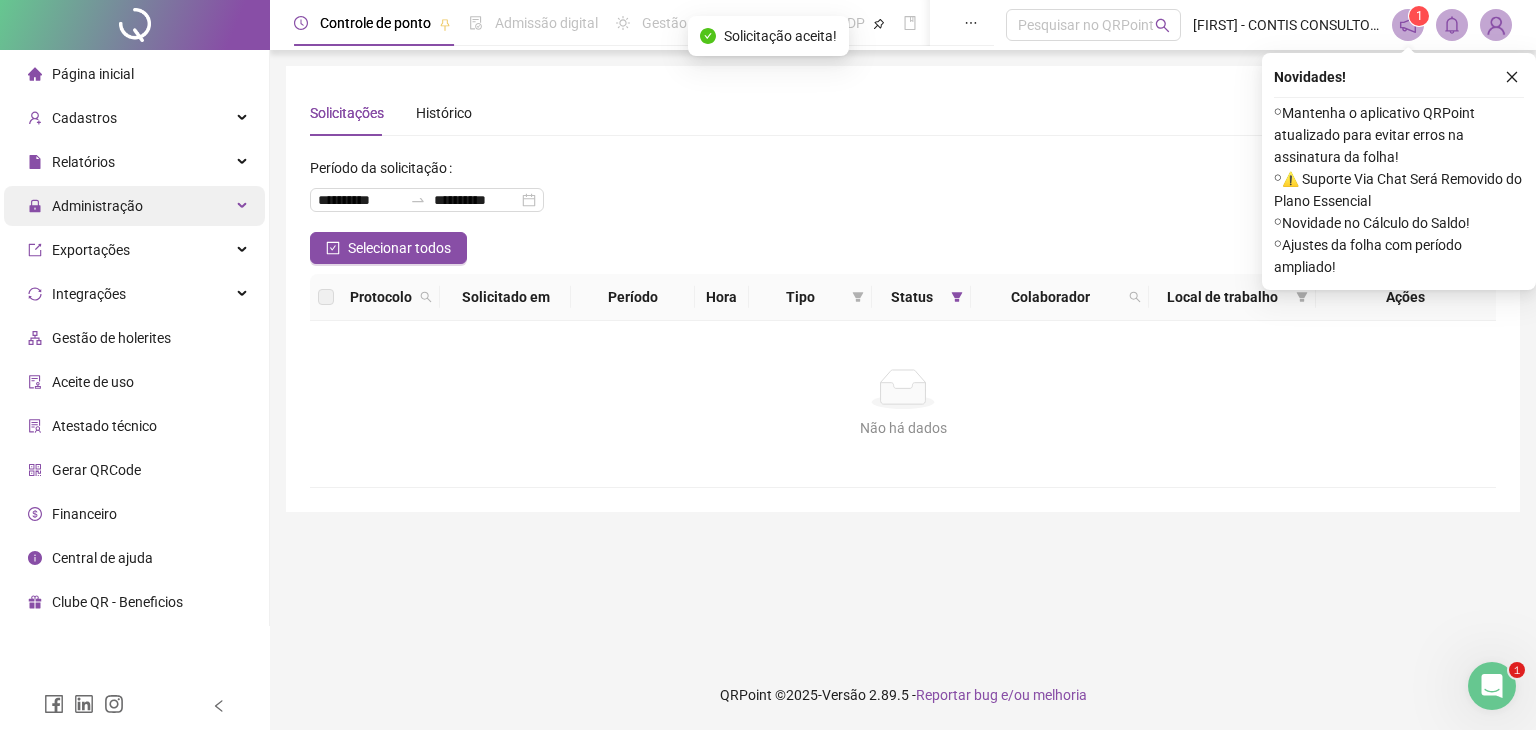 click on "Administração" at bounding box center [134, 206] 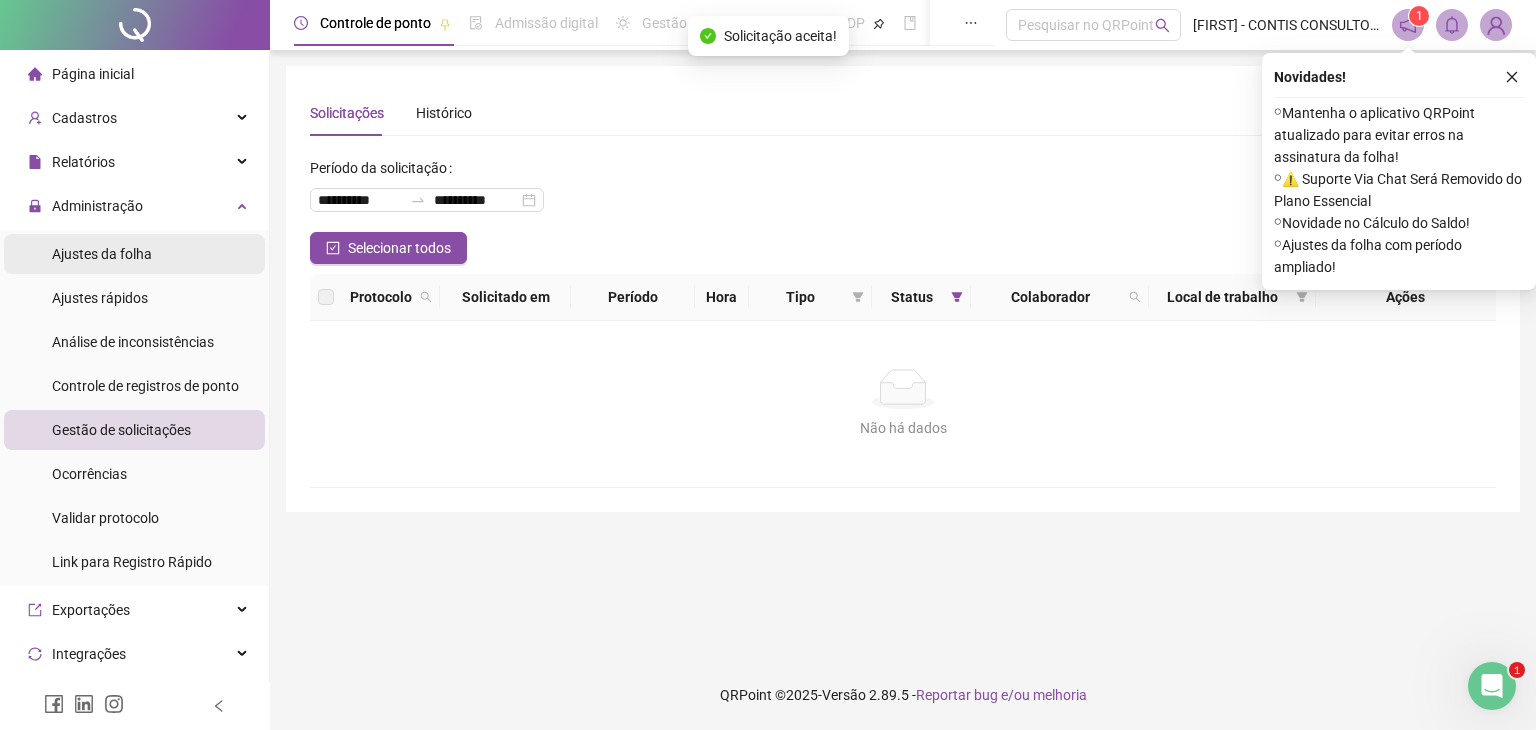 click on "Ajustes da folha" at bounding box center (134, 254) 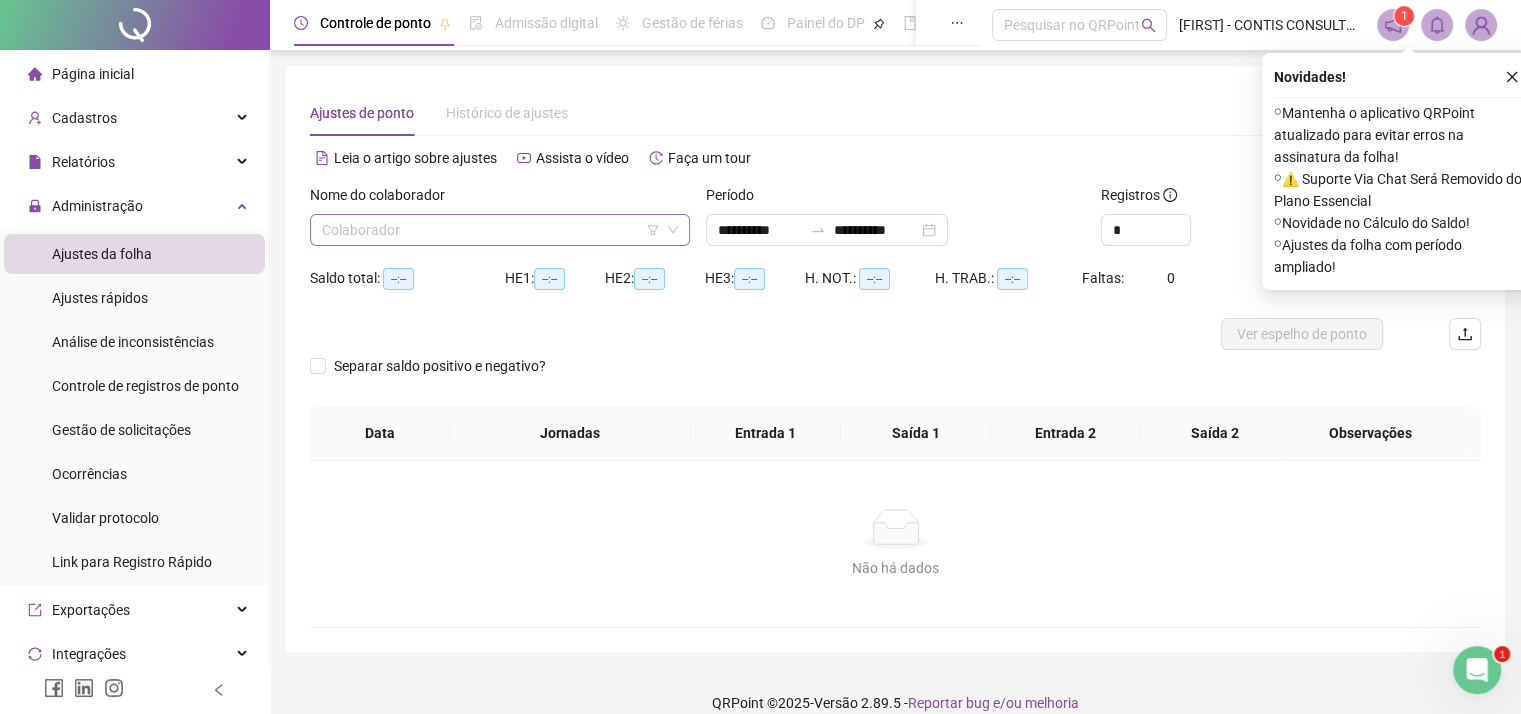 click at bounding box center [491, 230] 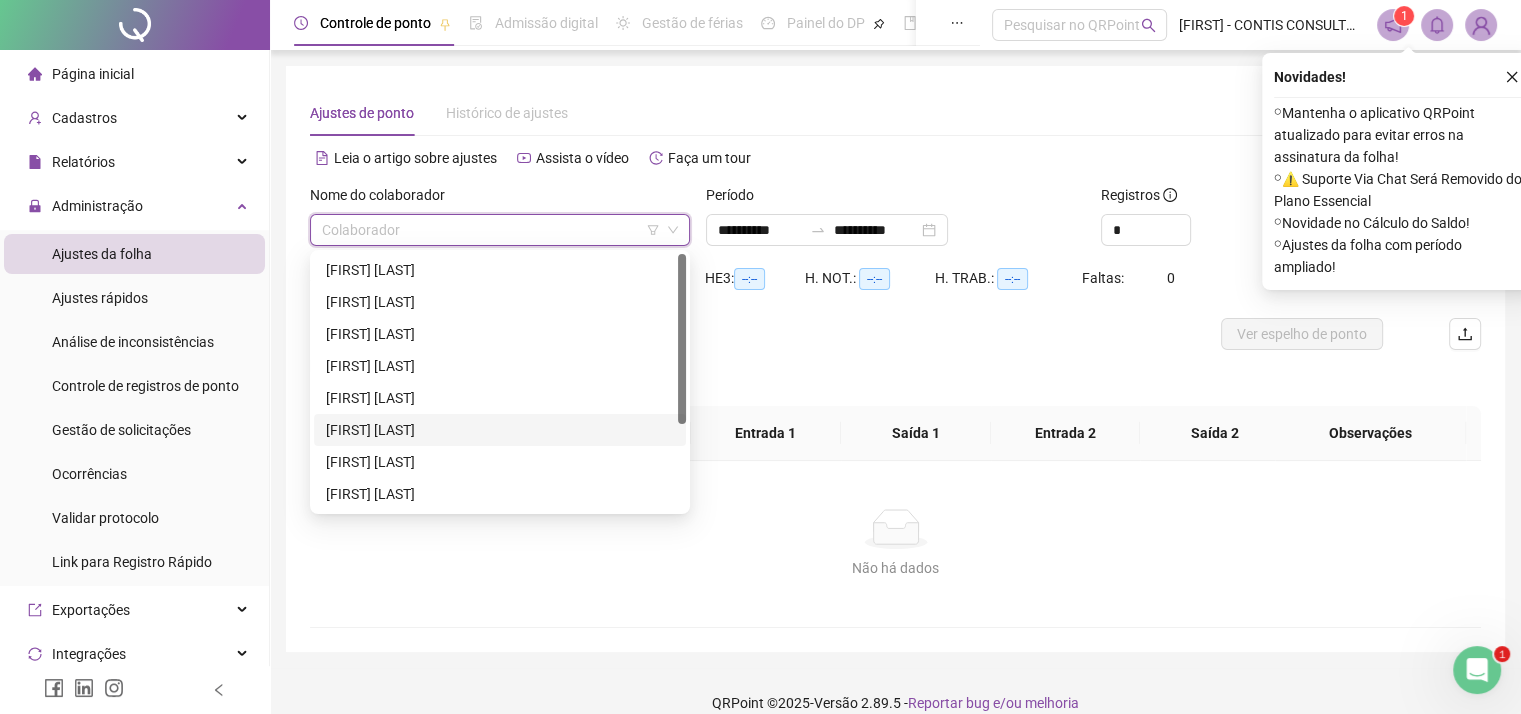 click on "[FIRST] [LAST]" at bounding box center [500, 430] 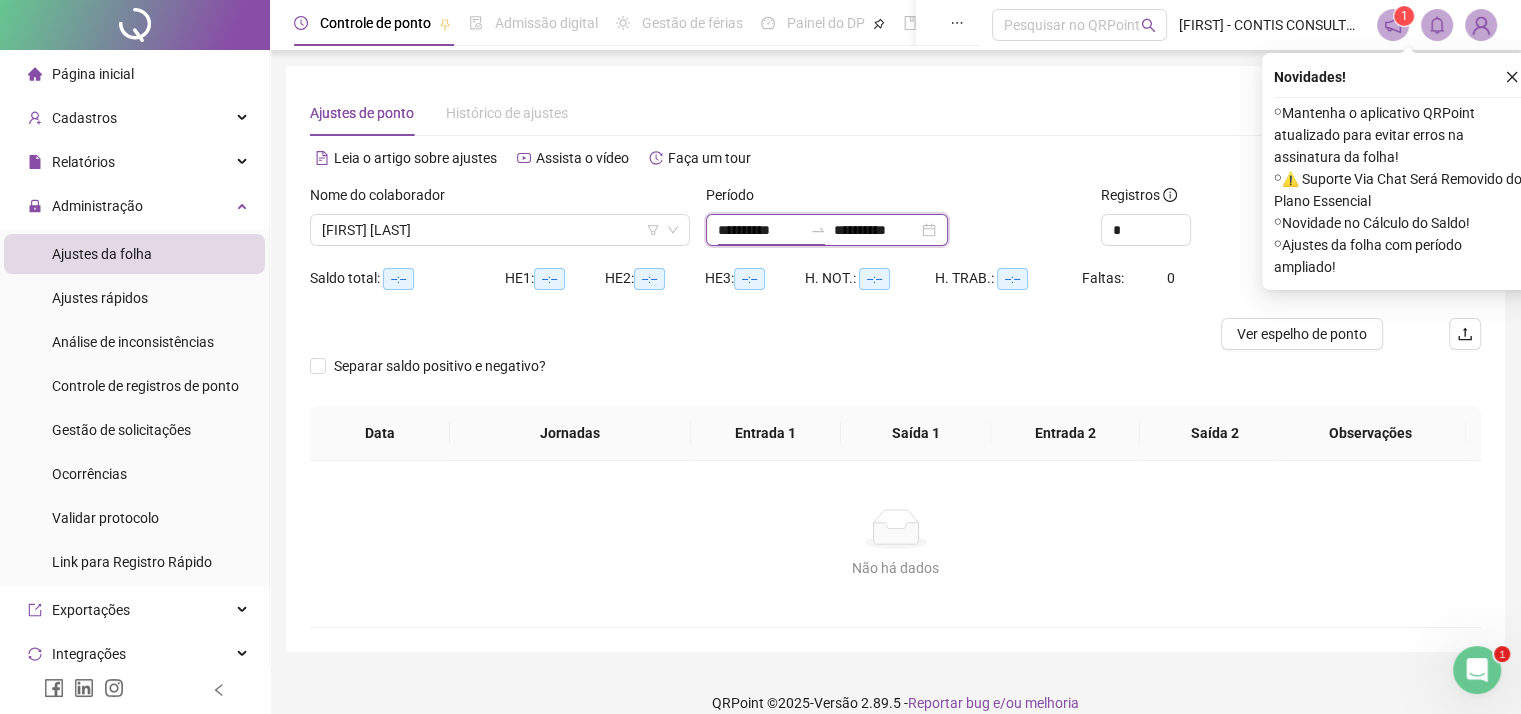 click on "**********" at bounding box center [760, 230] 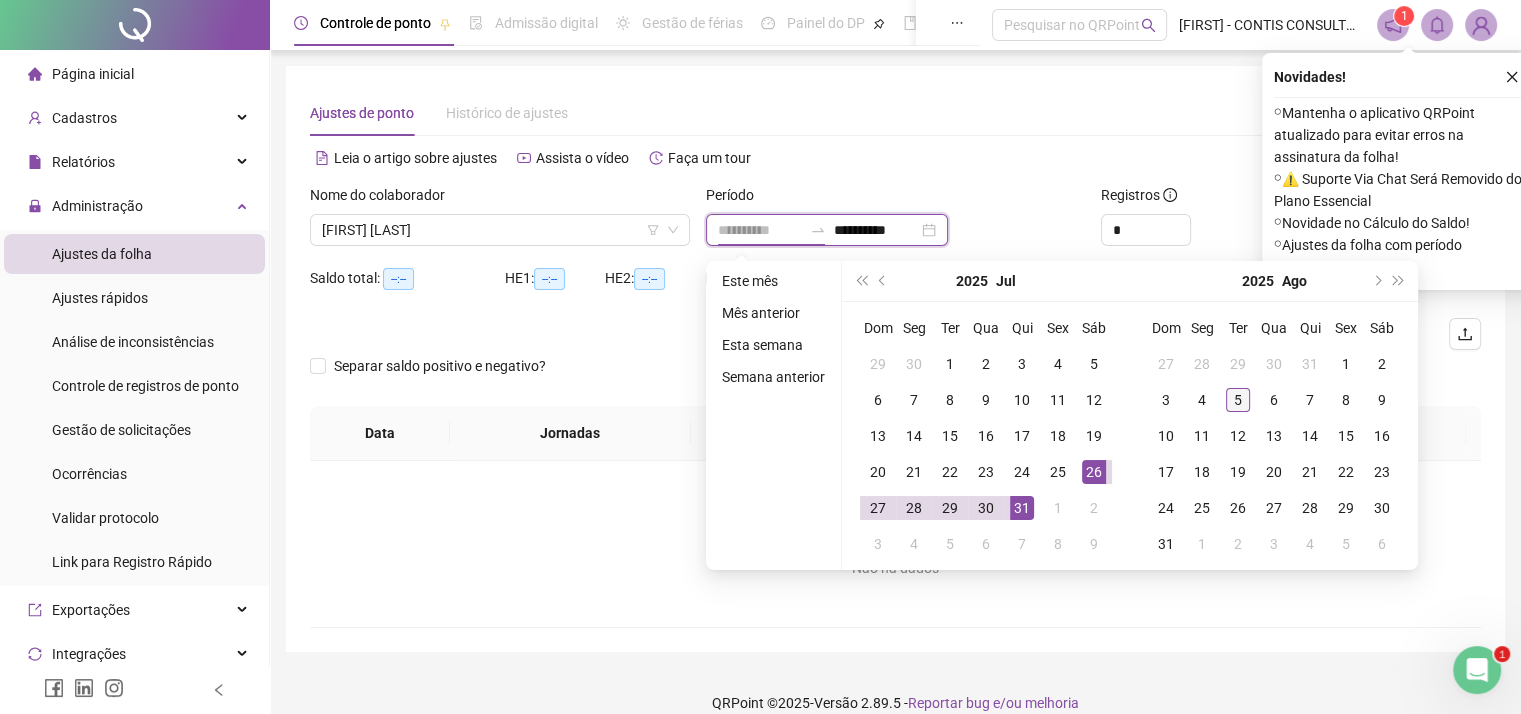 type on "**********" 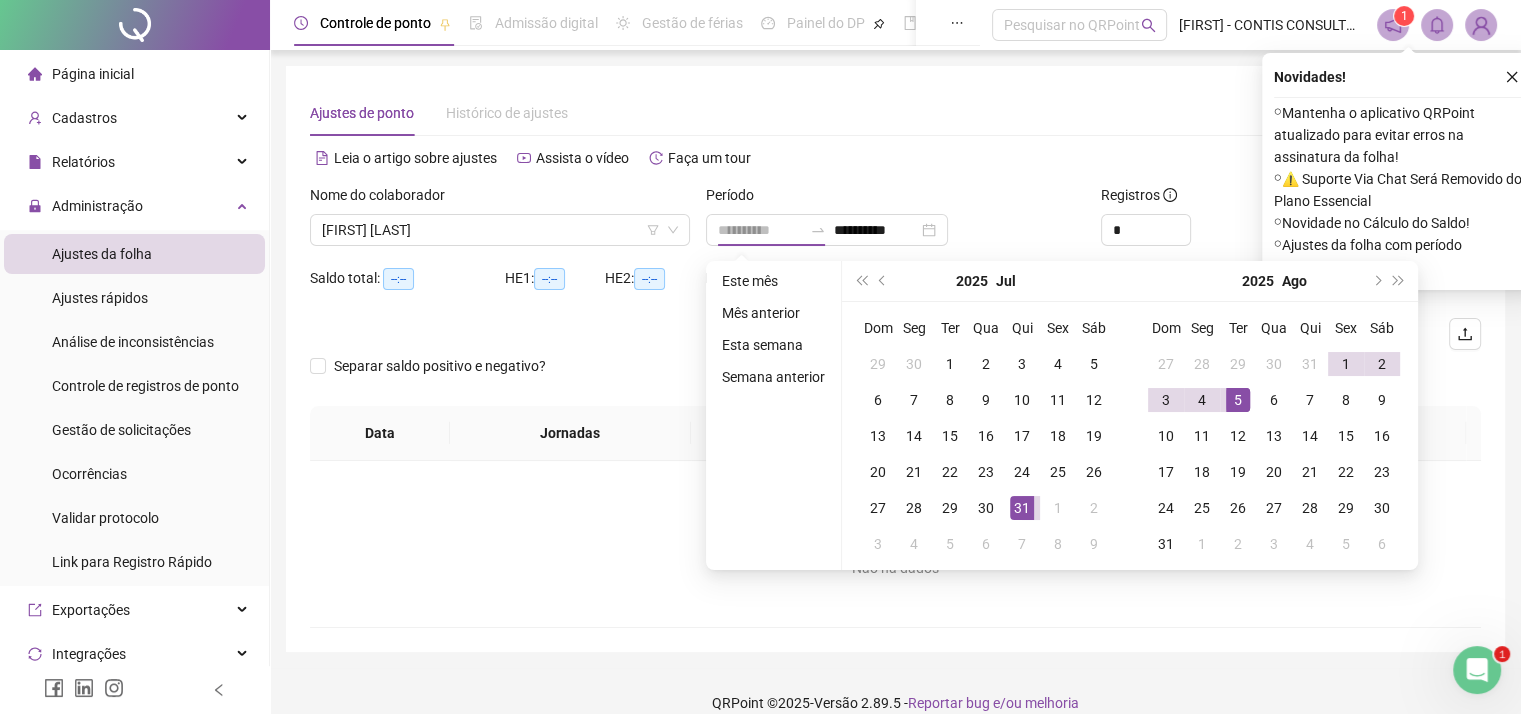 click on "5" at bounding box center (1238, 400) 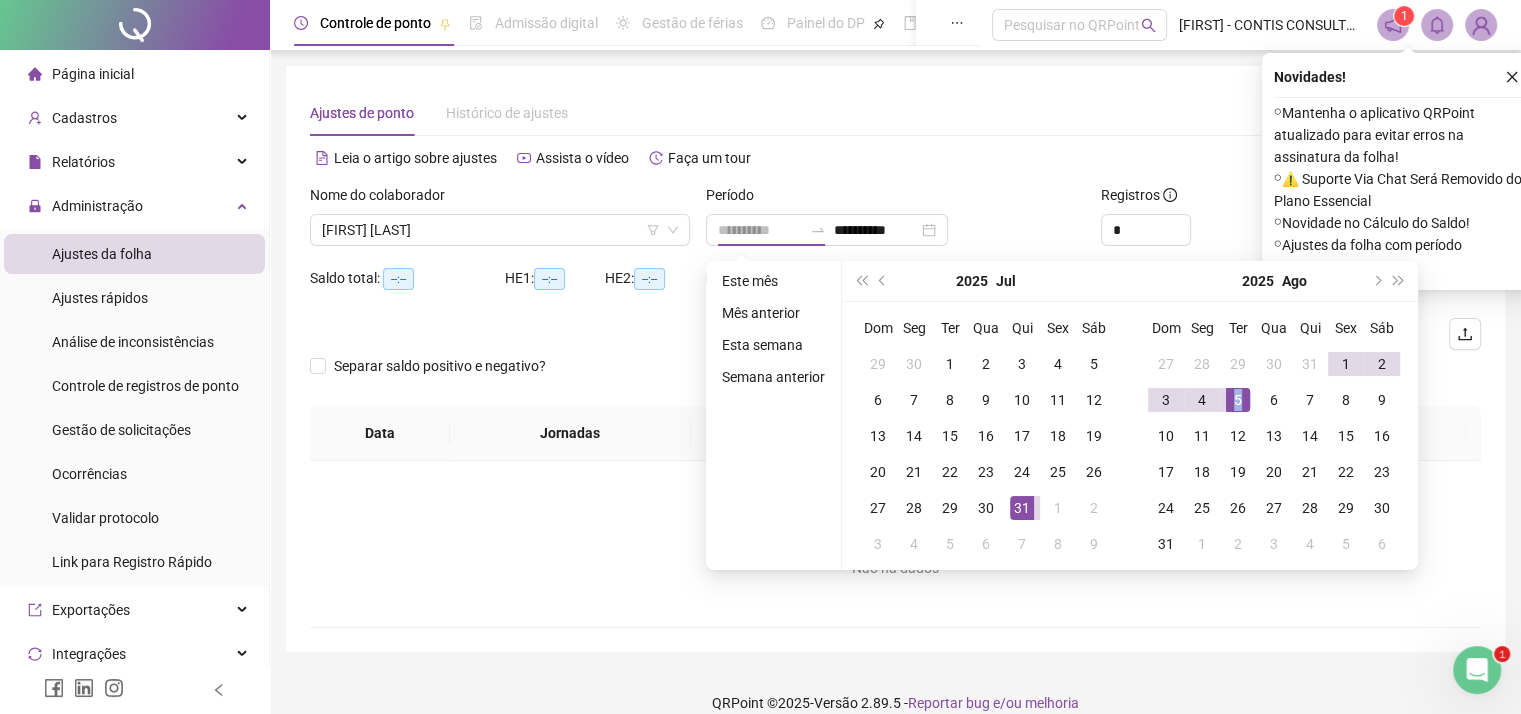 click on "5" at bounding box center [1238, 400] 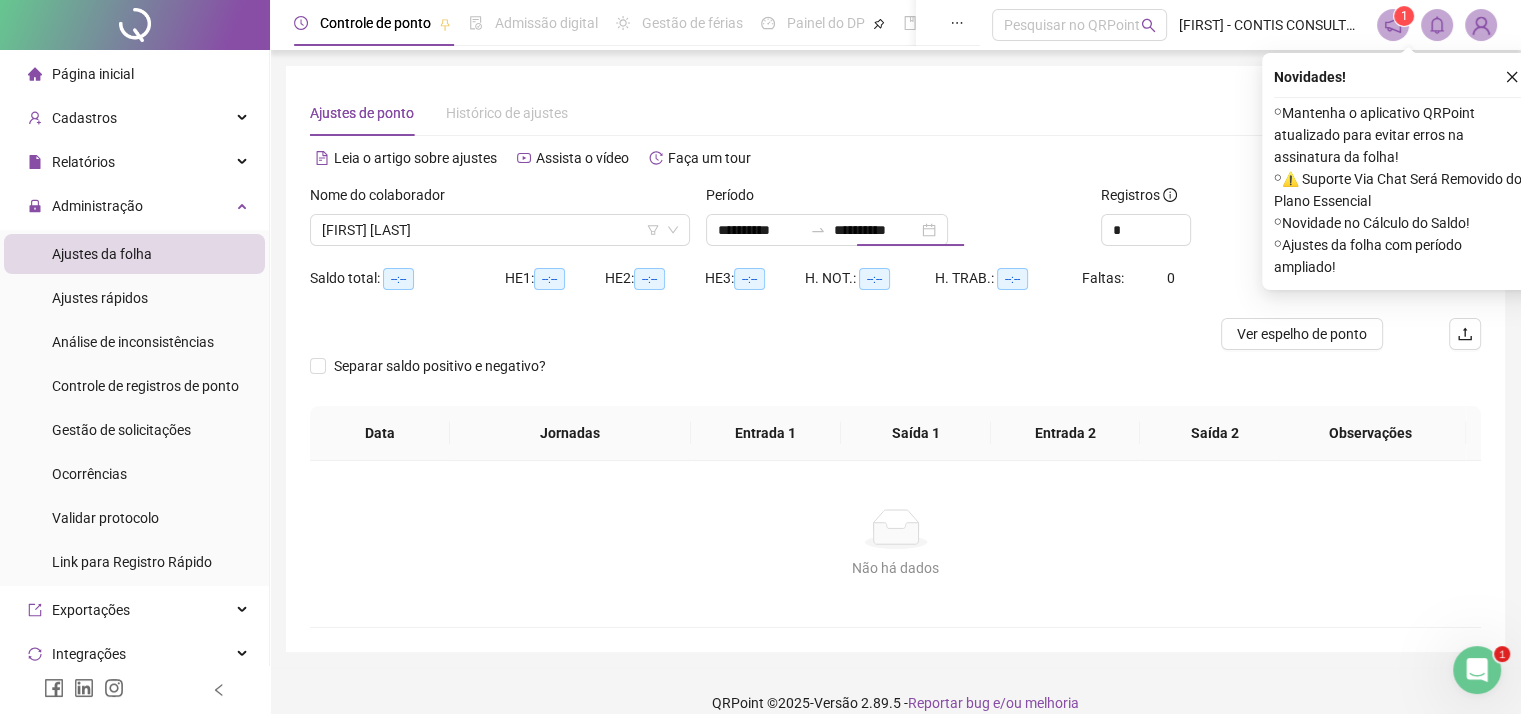 type on "**********" 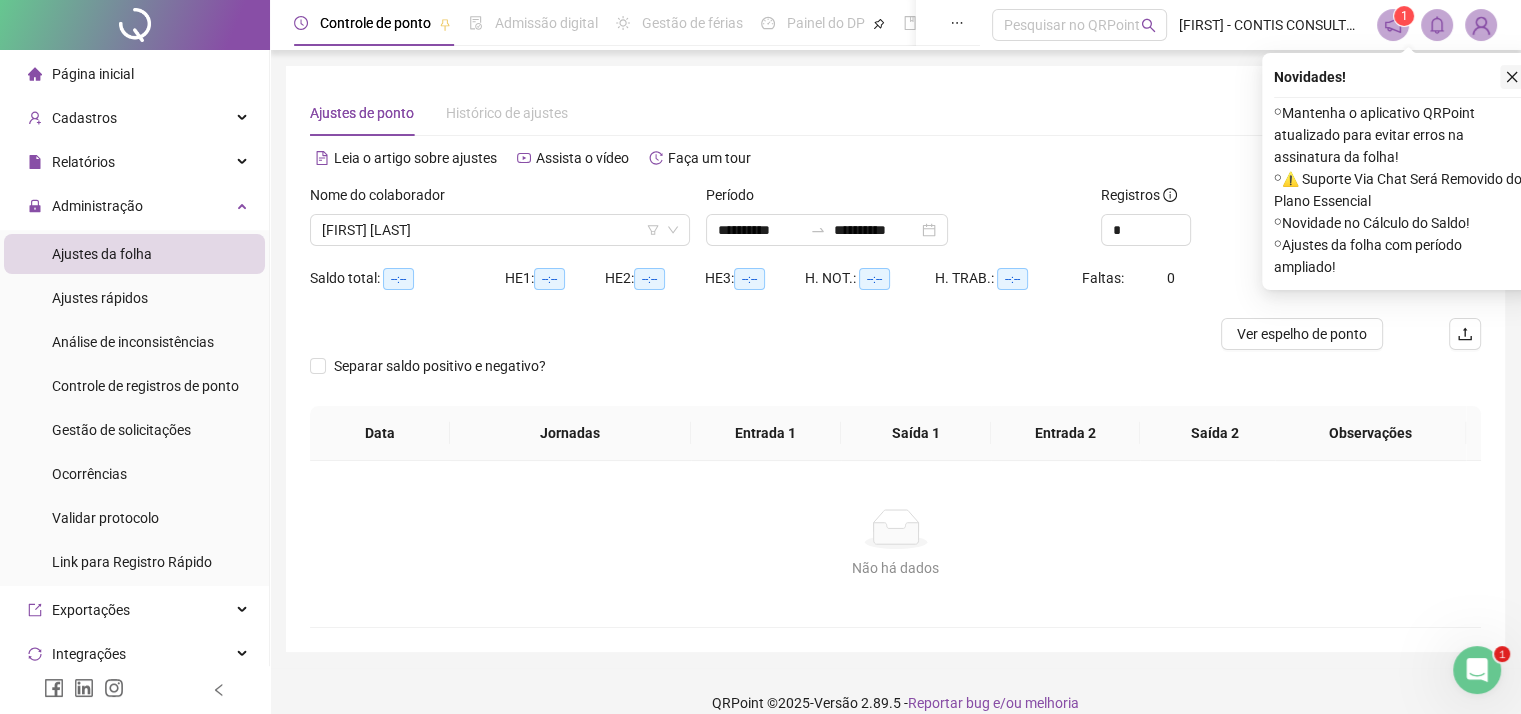 click 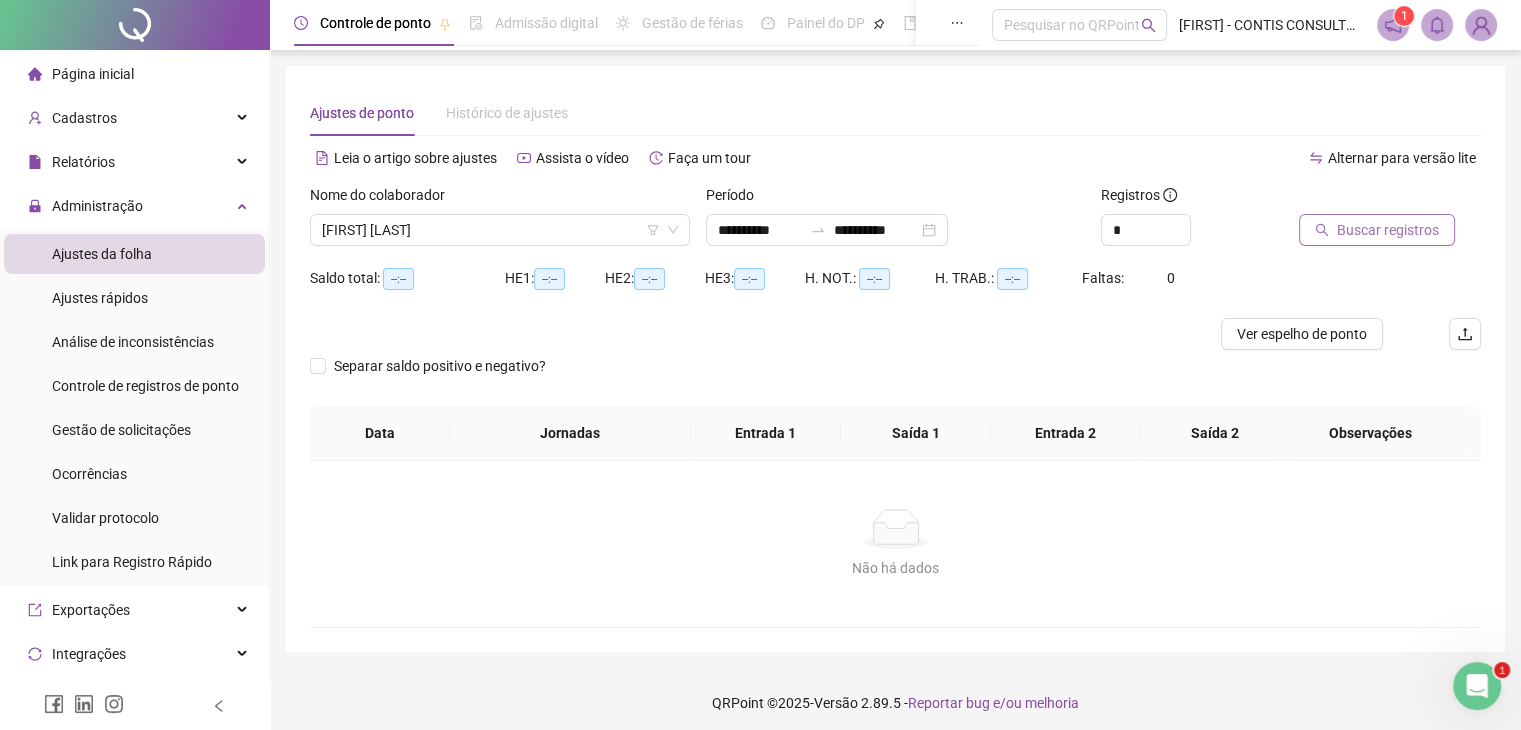 click on "Buscar registros" at bounding box center [1388, 230] 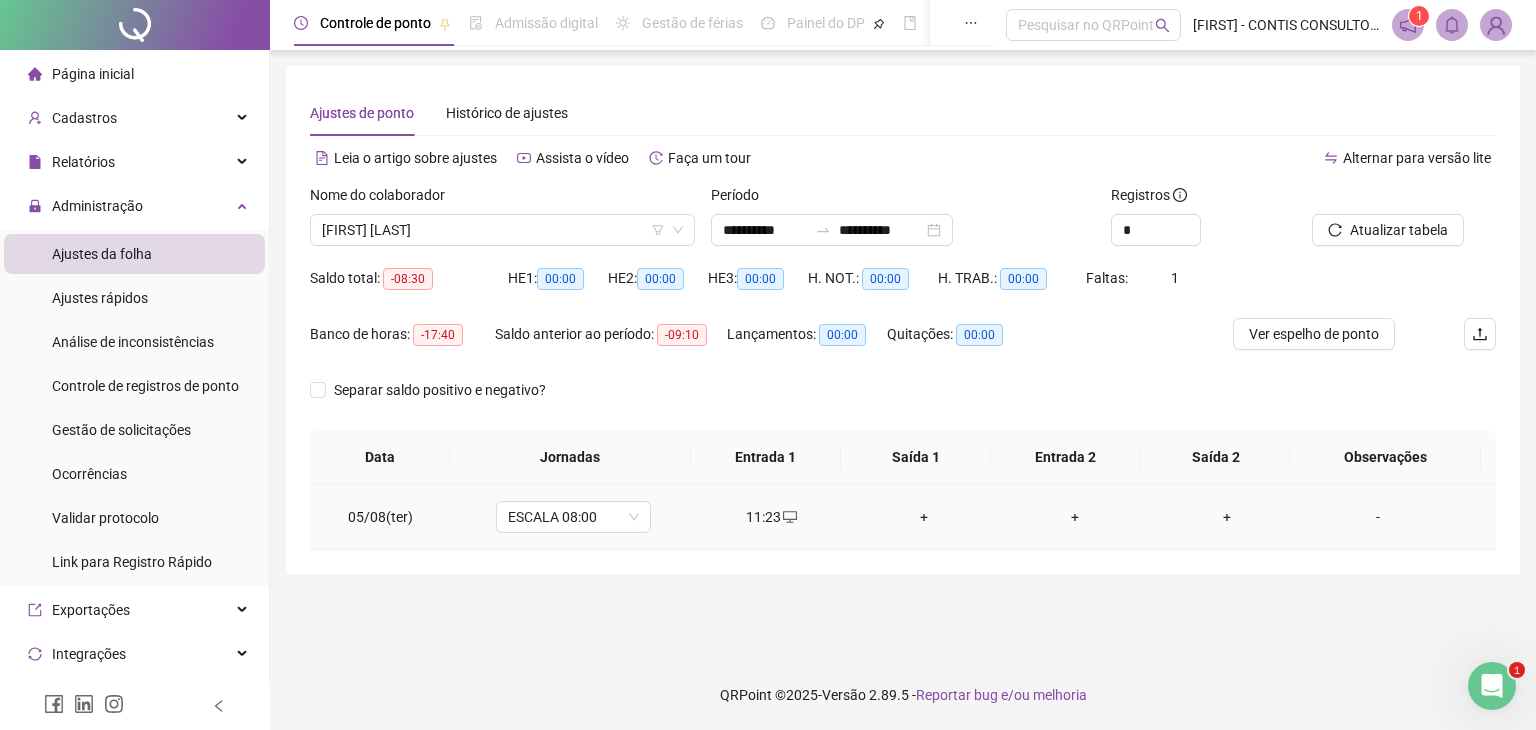 click on "+" at bounding box center [924, 517] 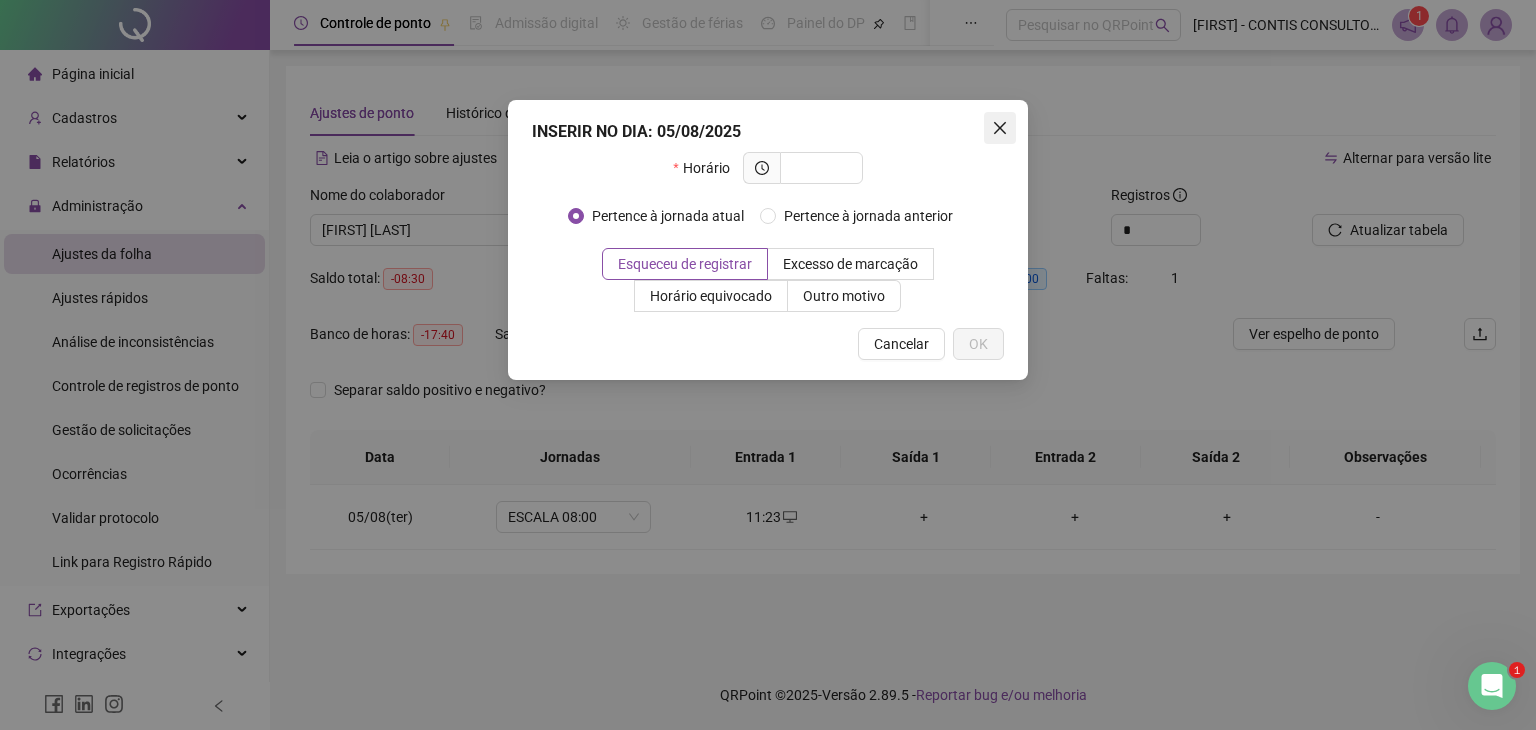 click at bounding box center (1000, 128) 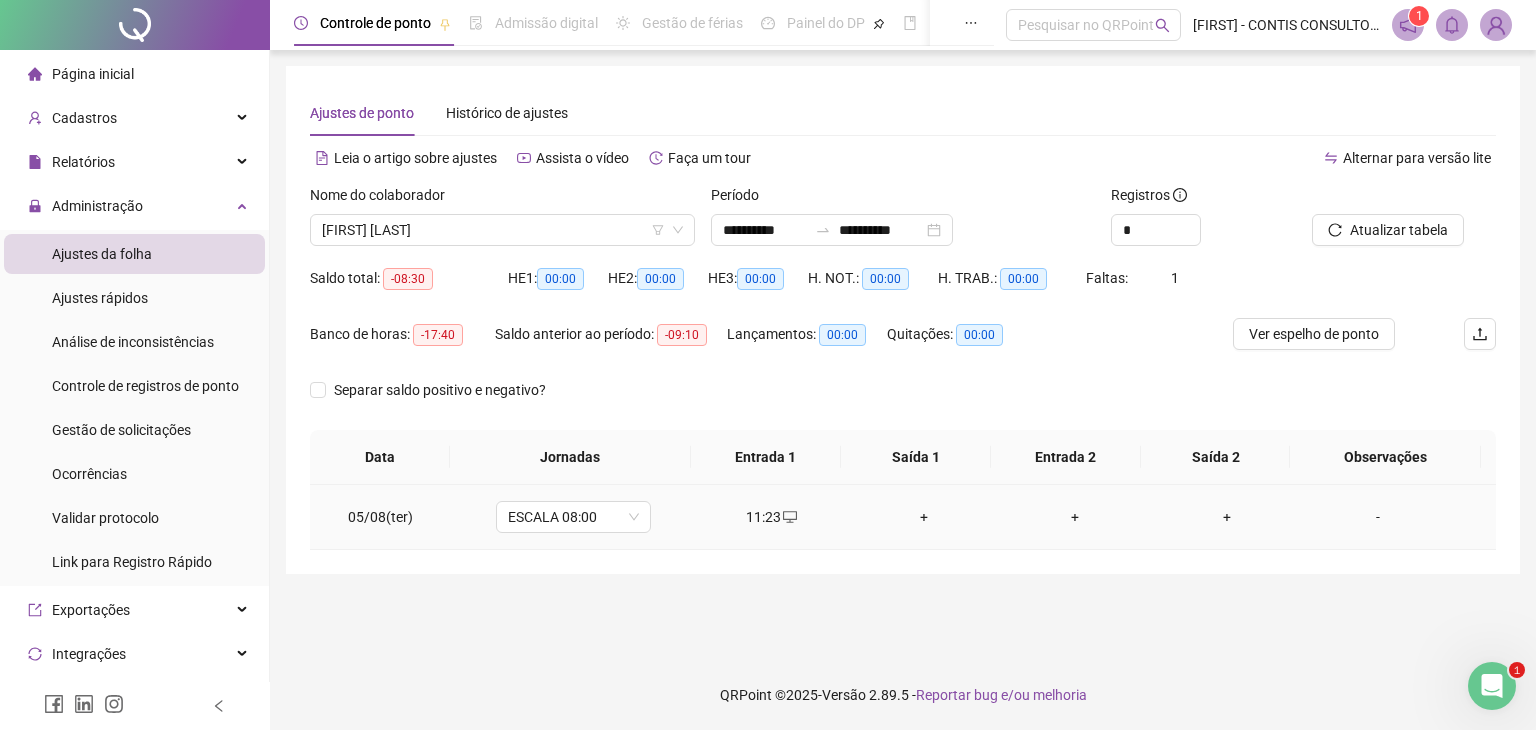 click on "-" at bounding box center [1378, 517] 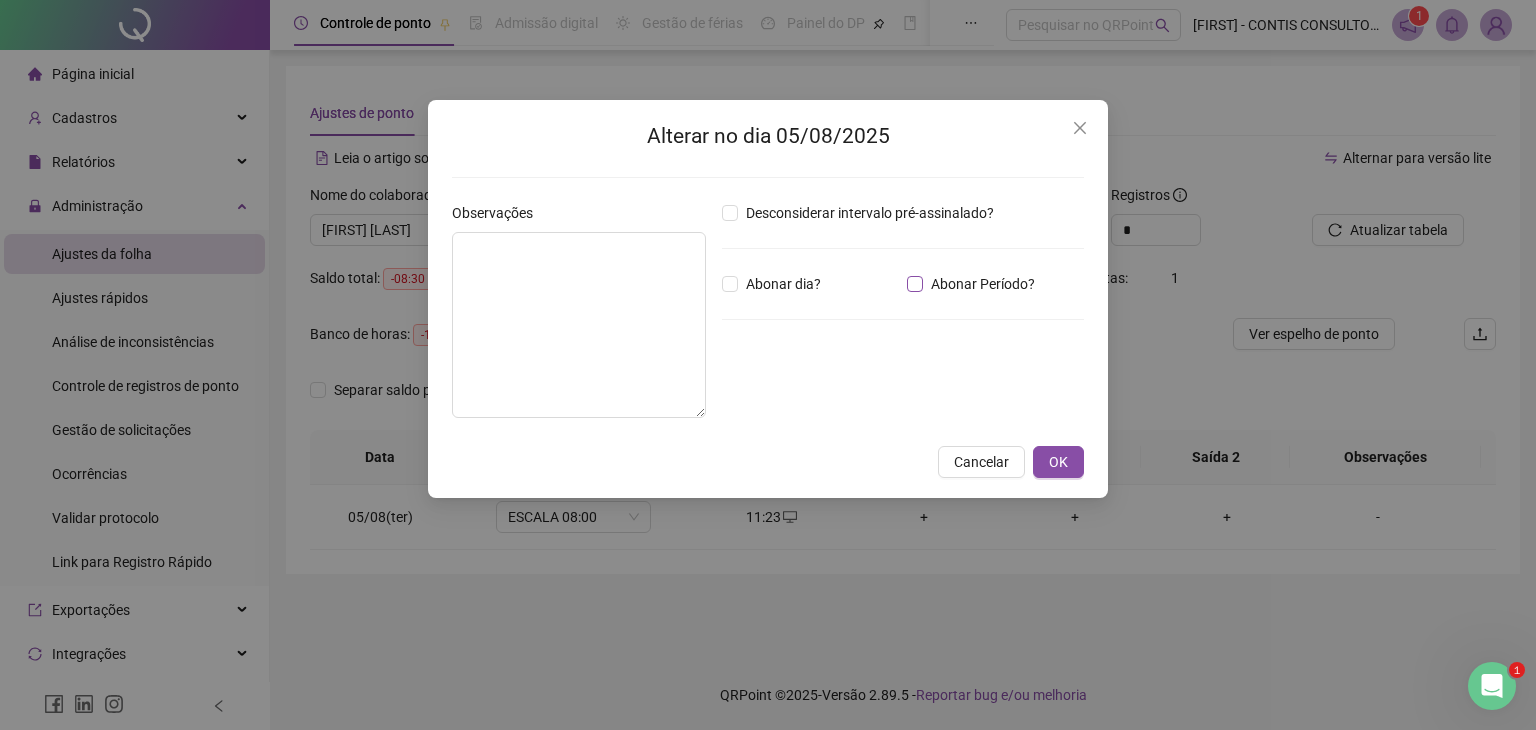 click on "Abonar Período?" at bounding box center (983, 284) 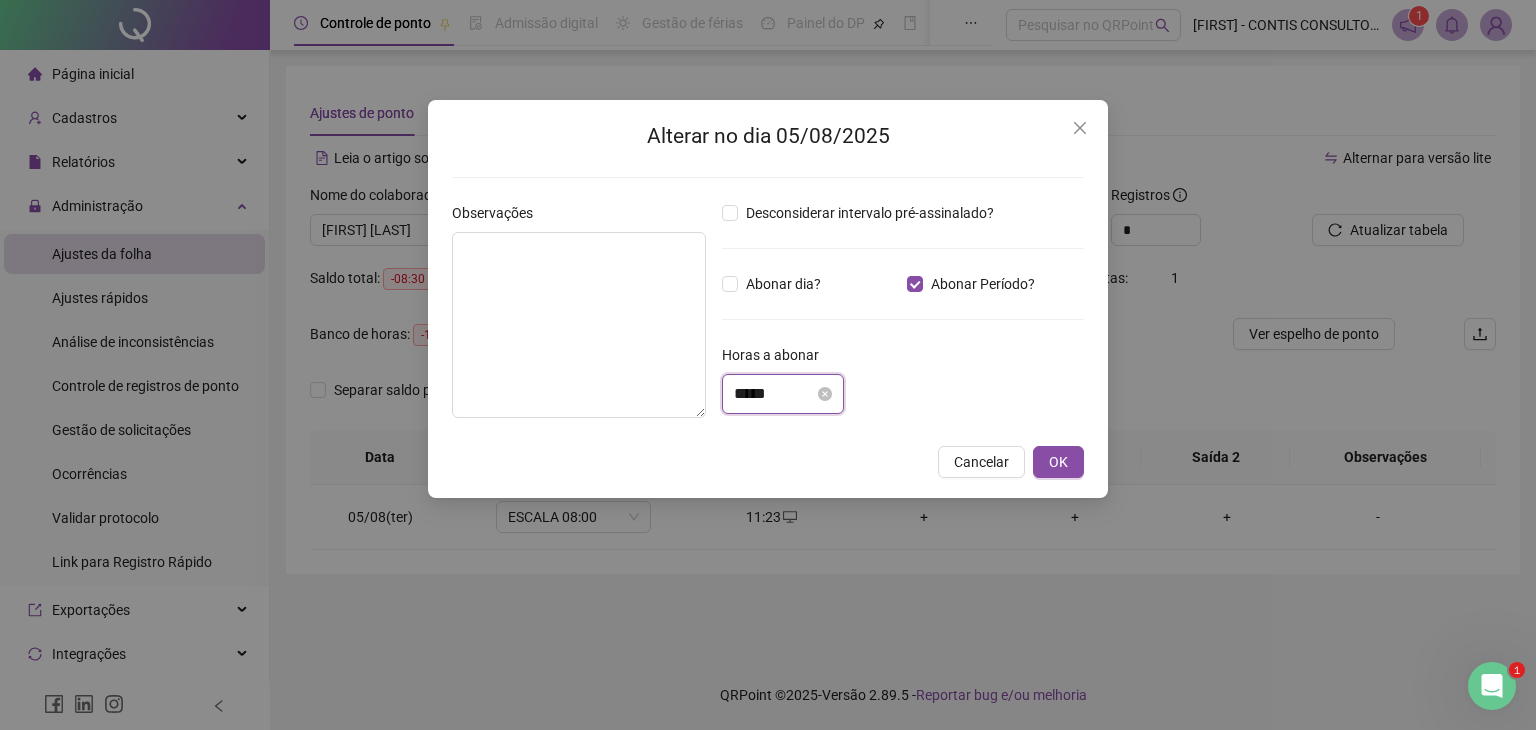 click on "*****" at bounding box center [774, 394] 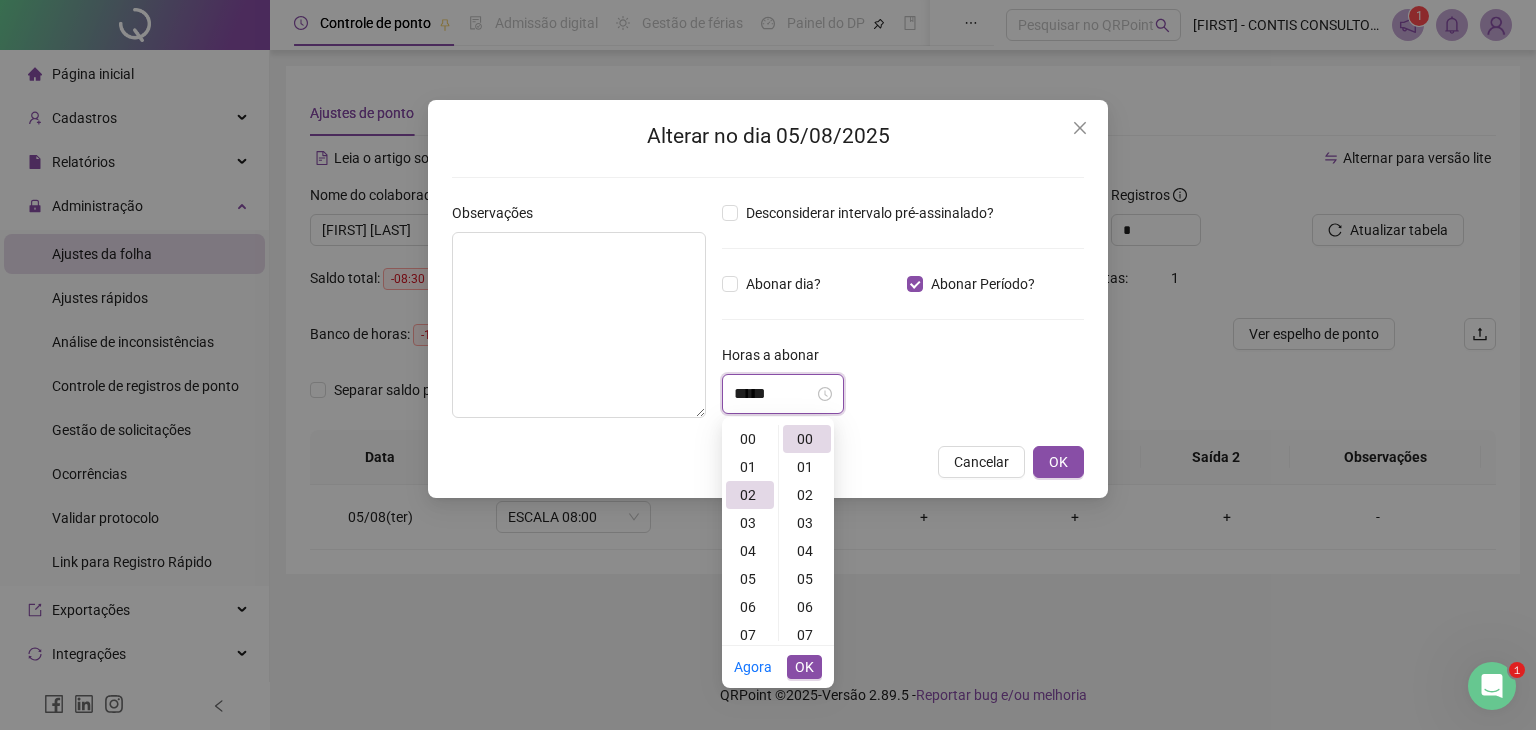 scroll, scrollTop: 56, scrollLeft: 0, axis: vertical 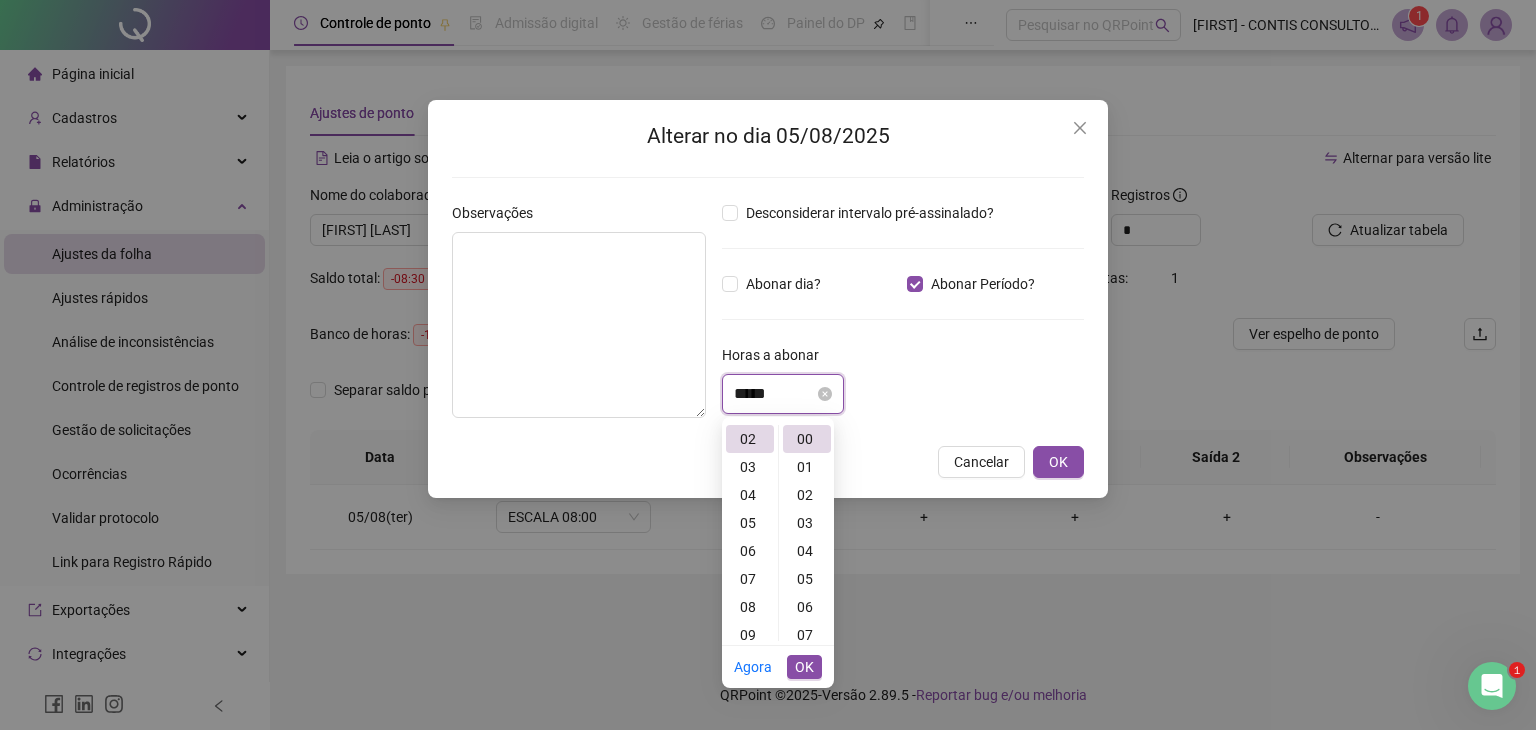 click on "*****" at bounding box center [774, 394] 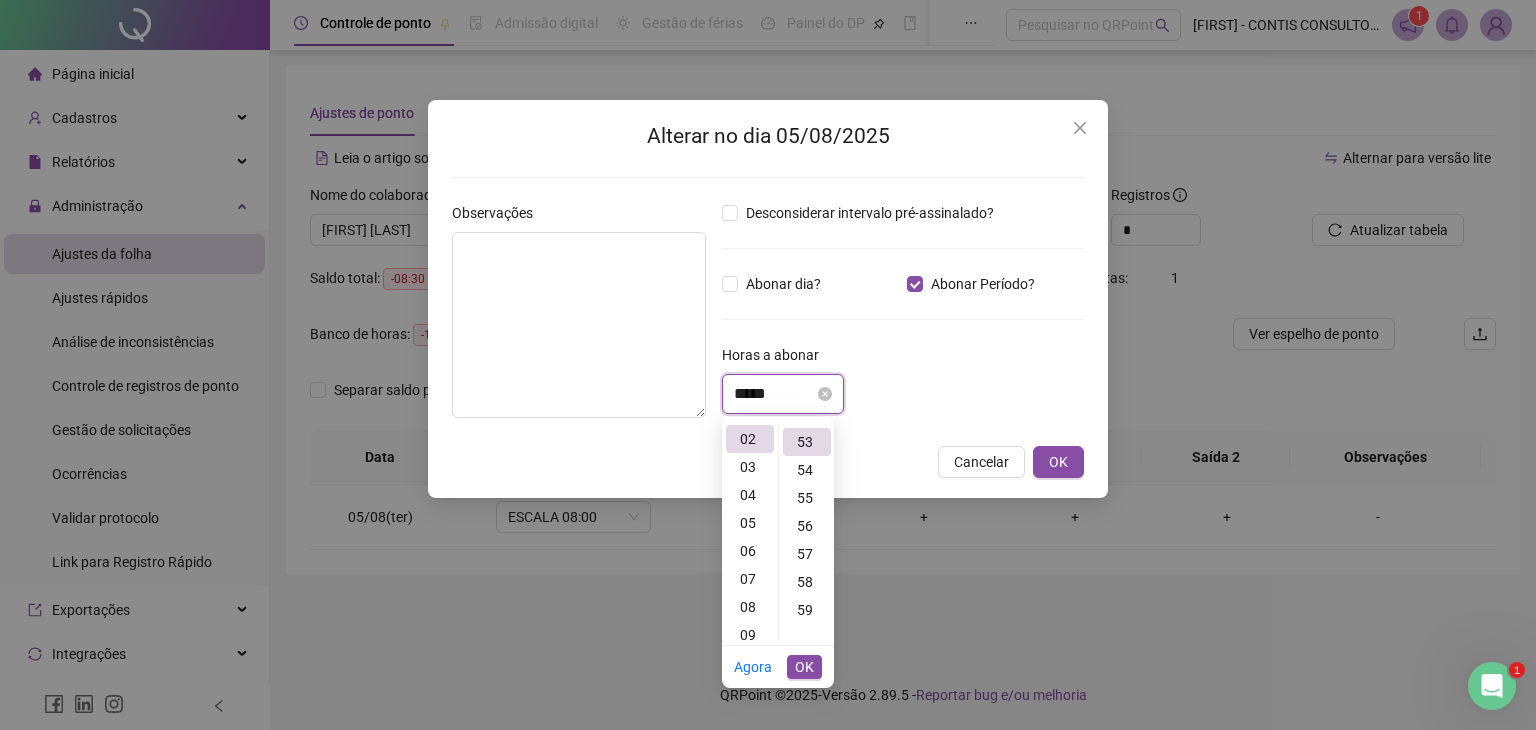scroll, scrollTop: 1484, scrollLeft: 0, axis: vertical 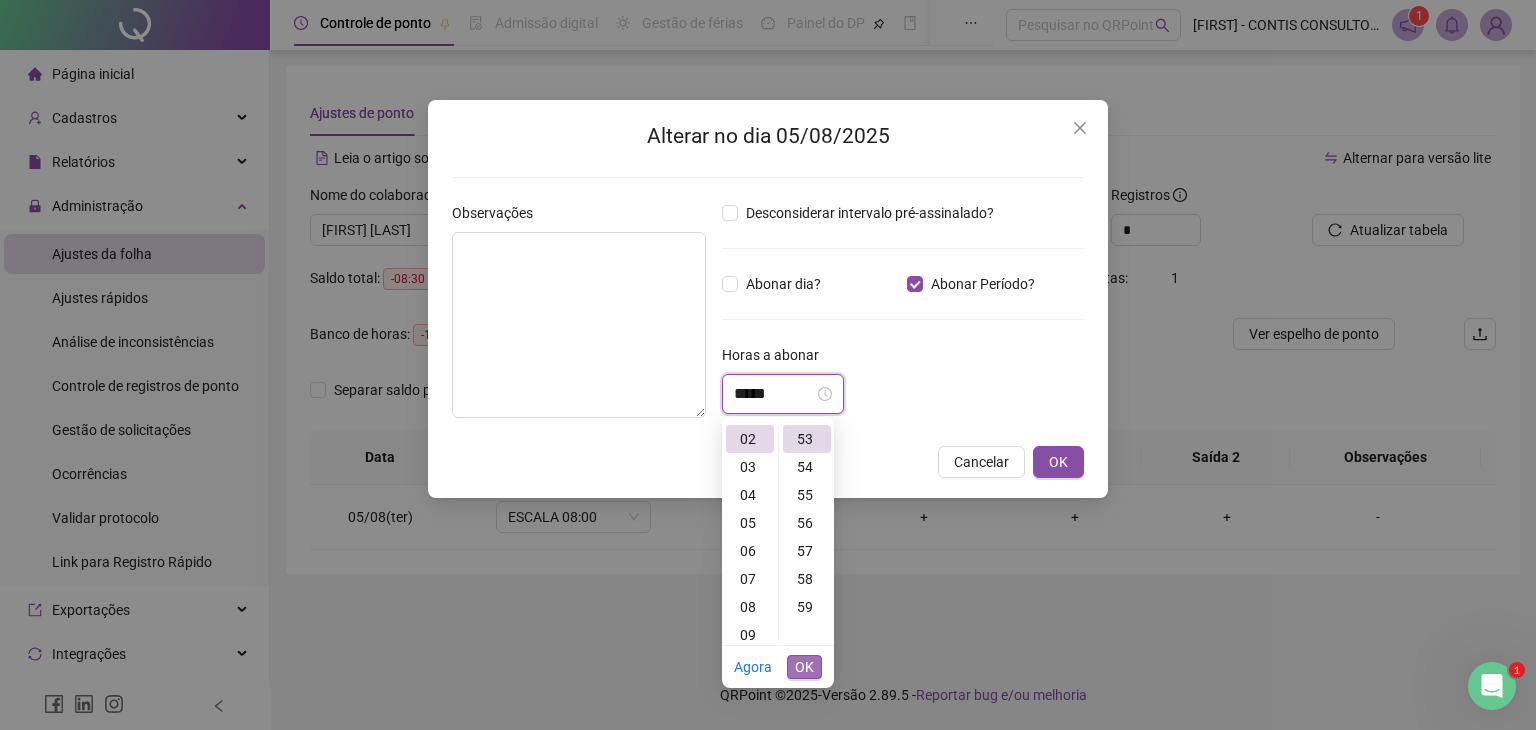 type on "*****" 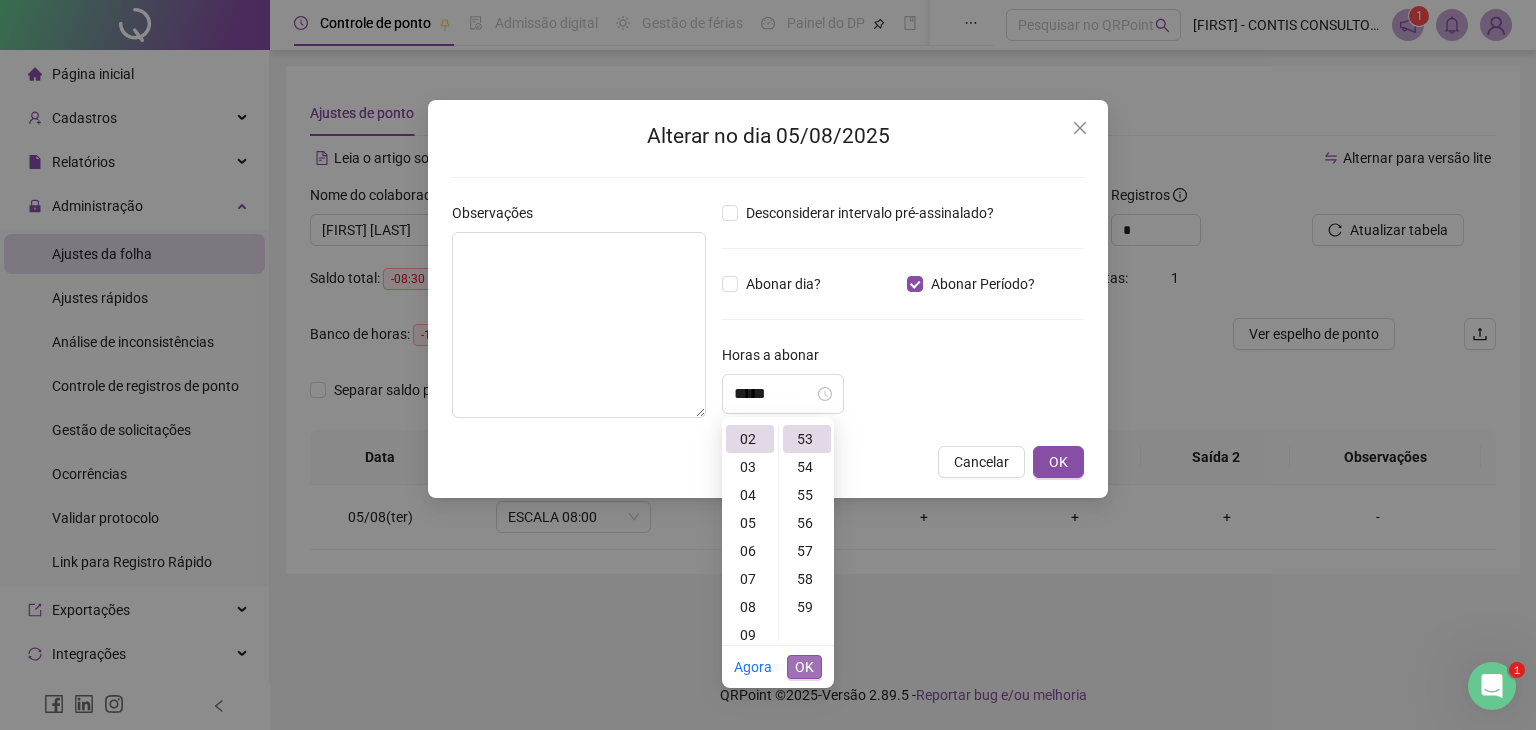 click on "OK" at bounding box center (804, 667) 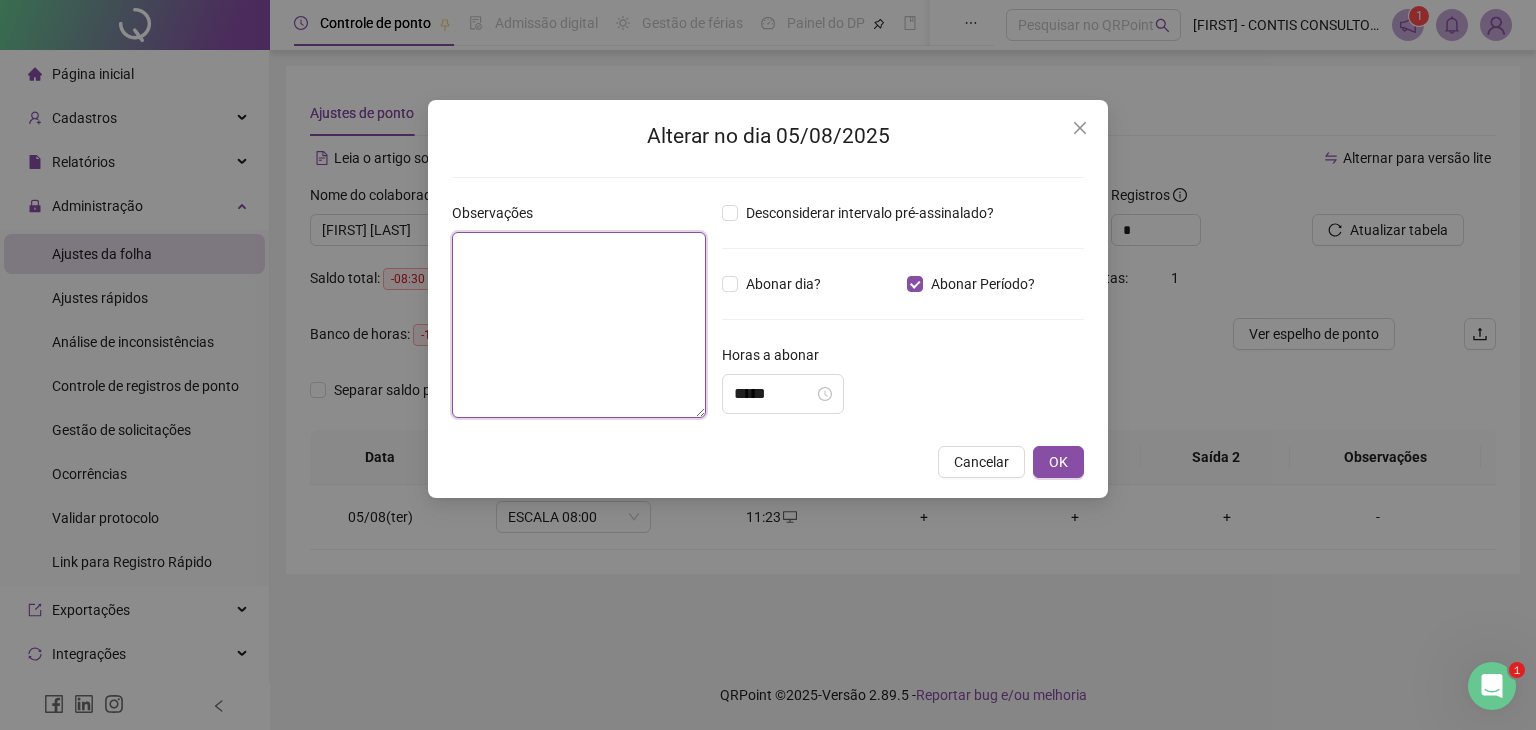click at bounding box center (579, 325) 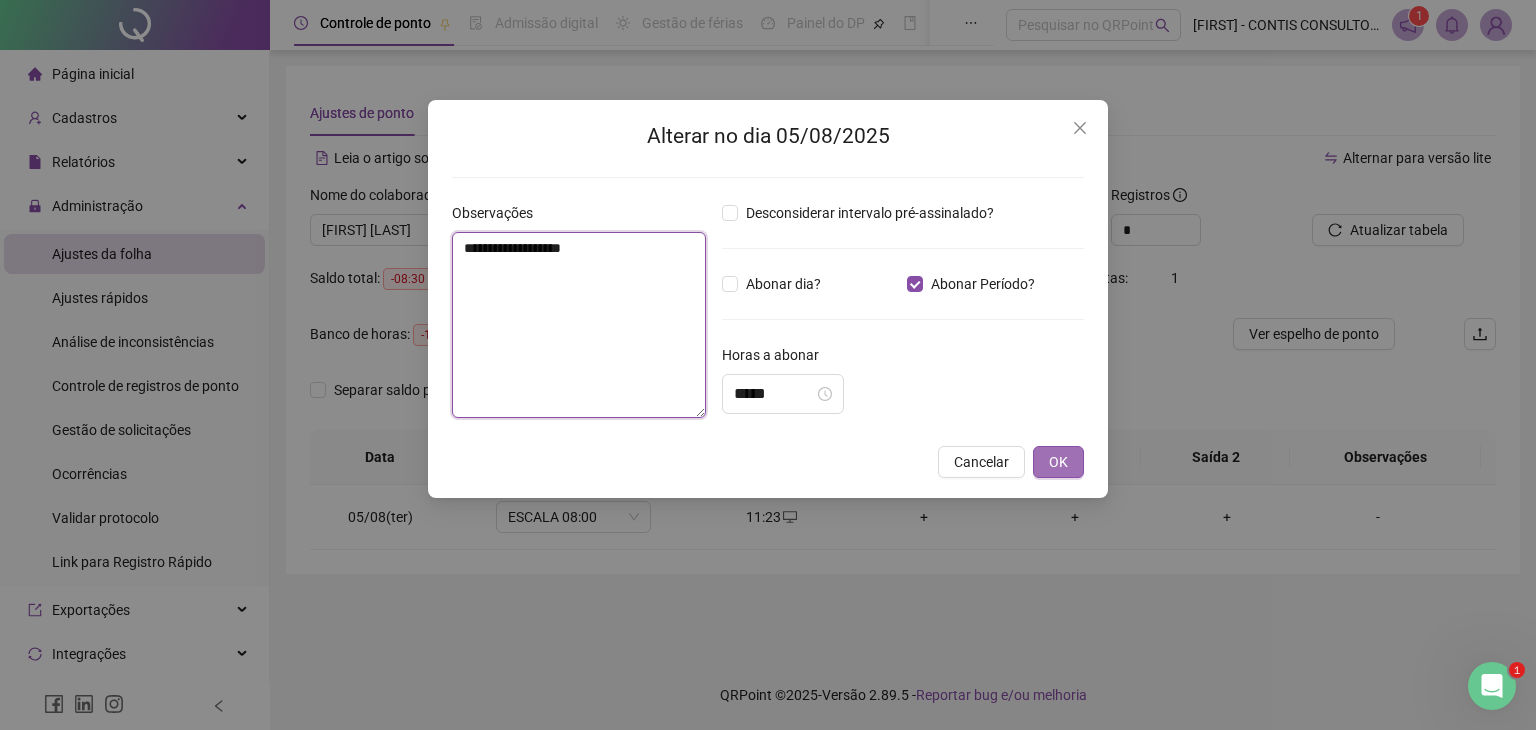 type on "**********" 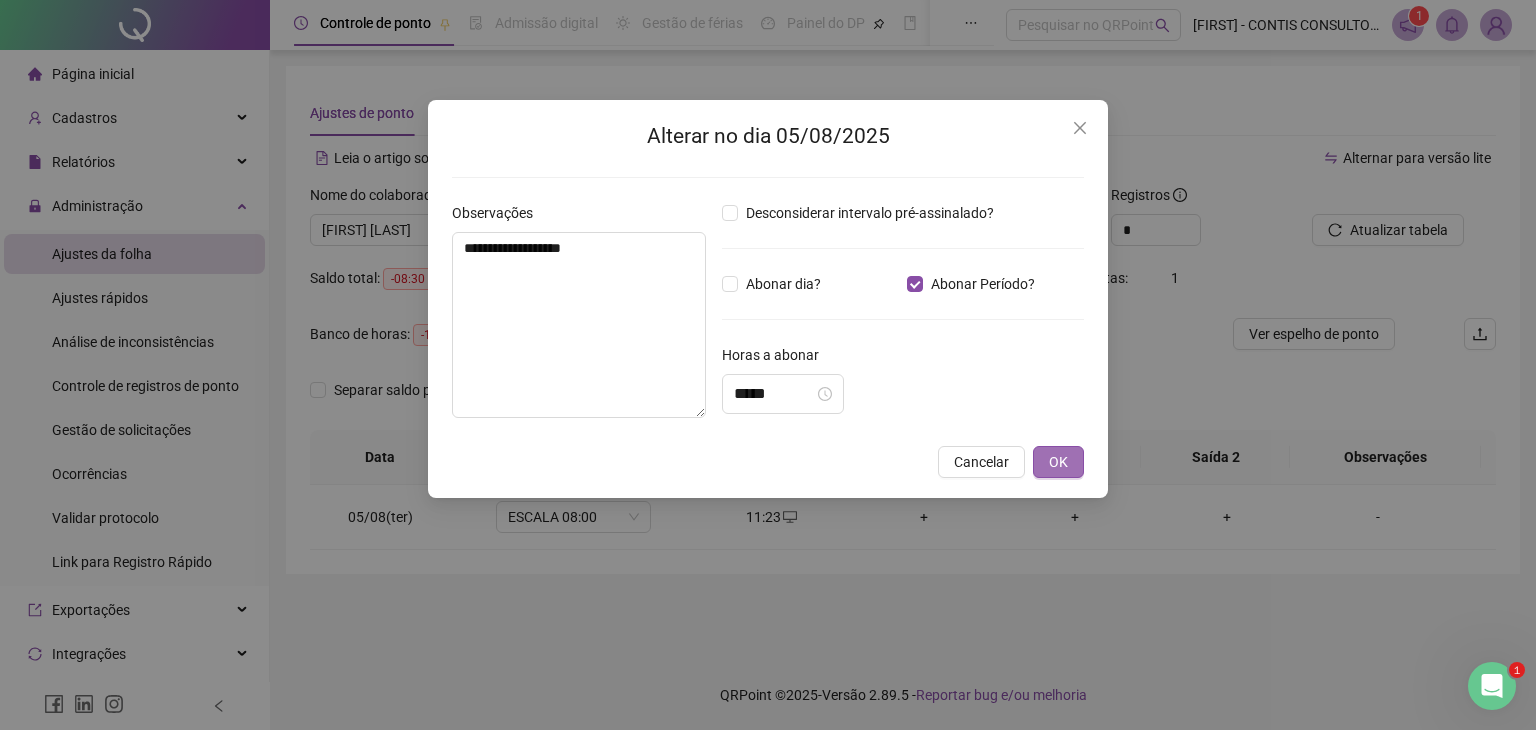 click on "OK" at bounding box center [1058, 462] 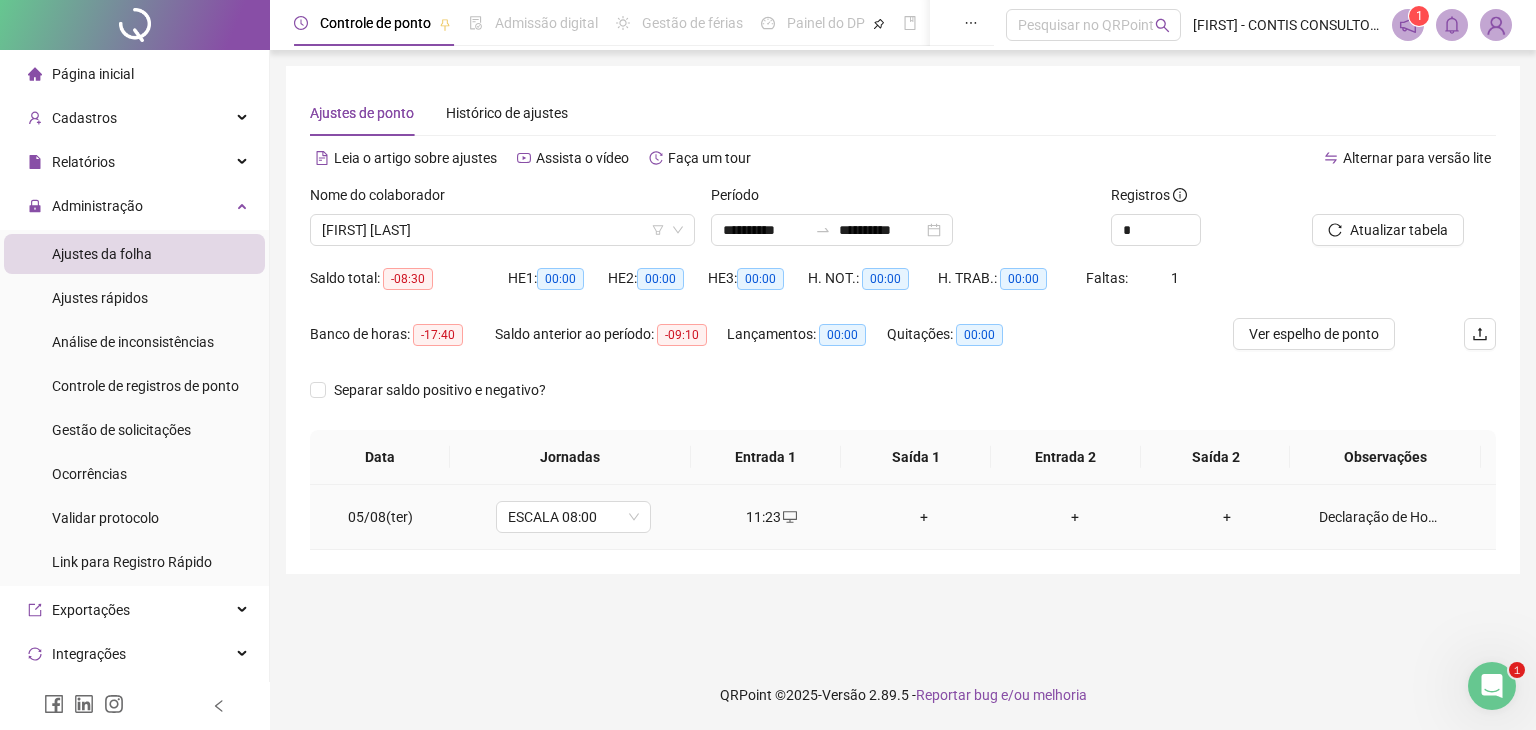 click on "+" at bounding box center [924, 517] 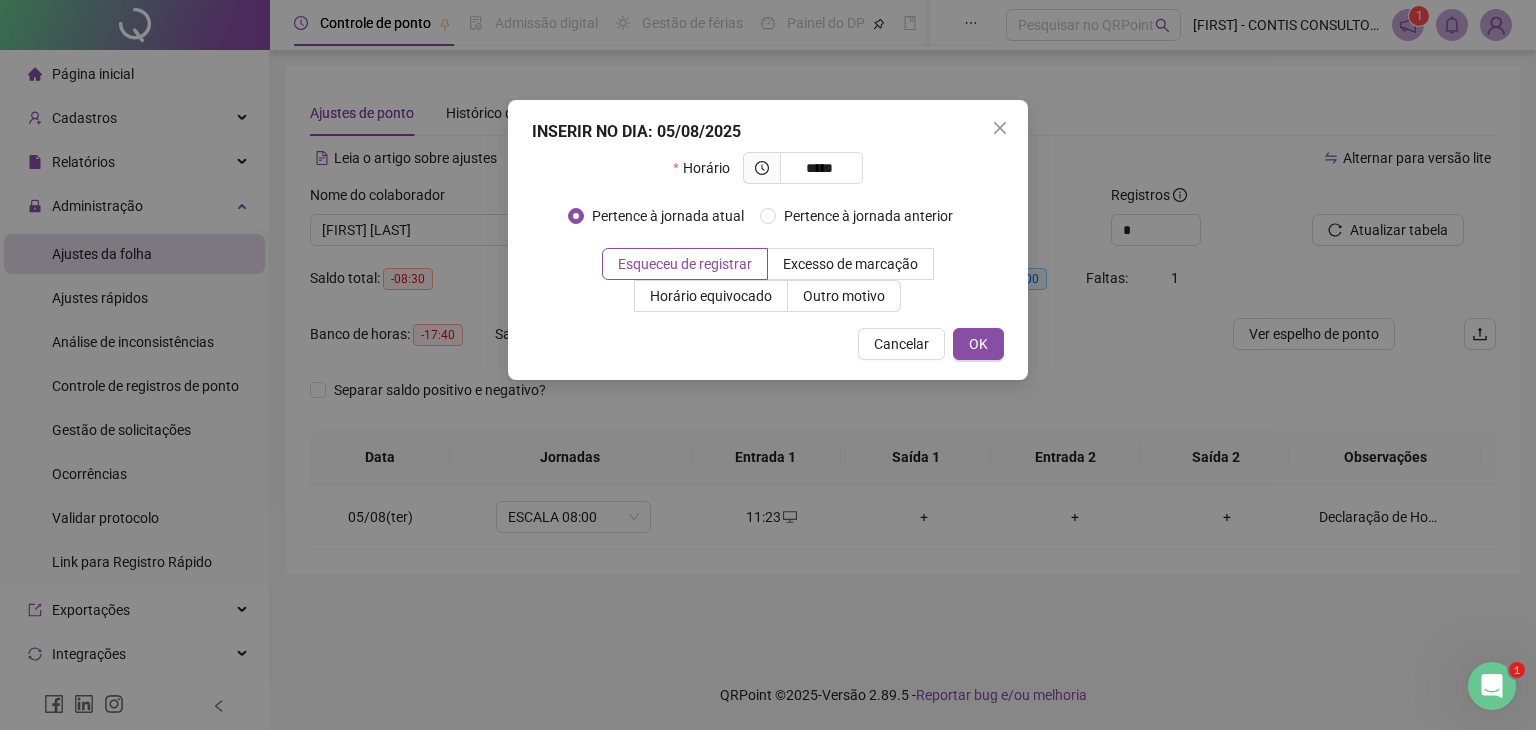 type on "*****" 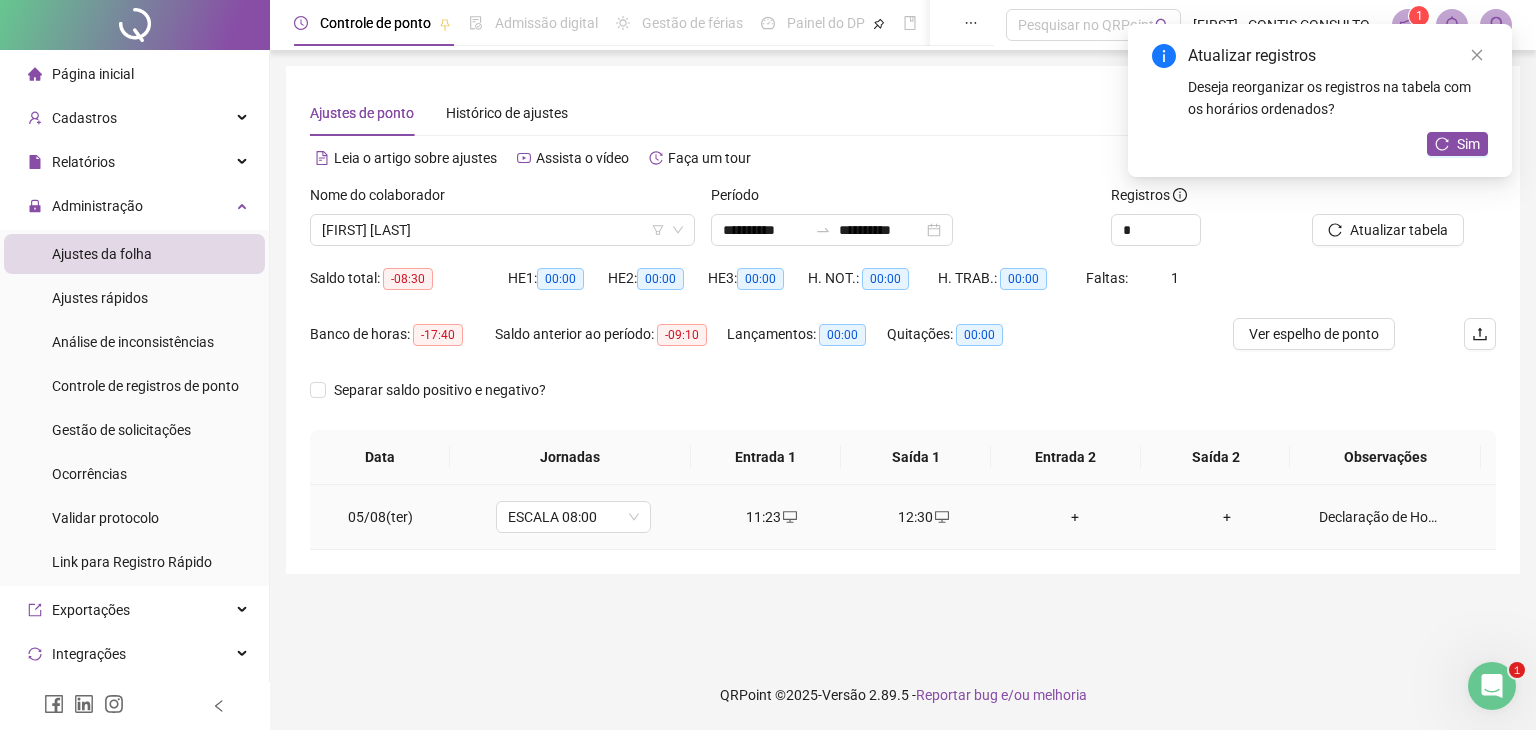 click on "+" at bounding box center [1075, 517] 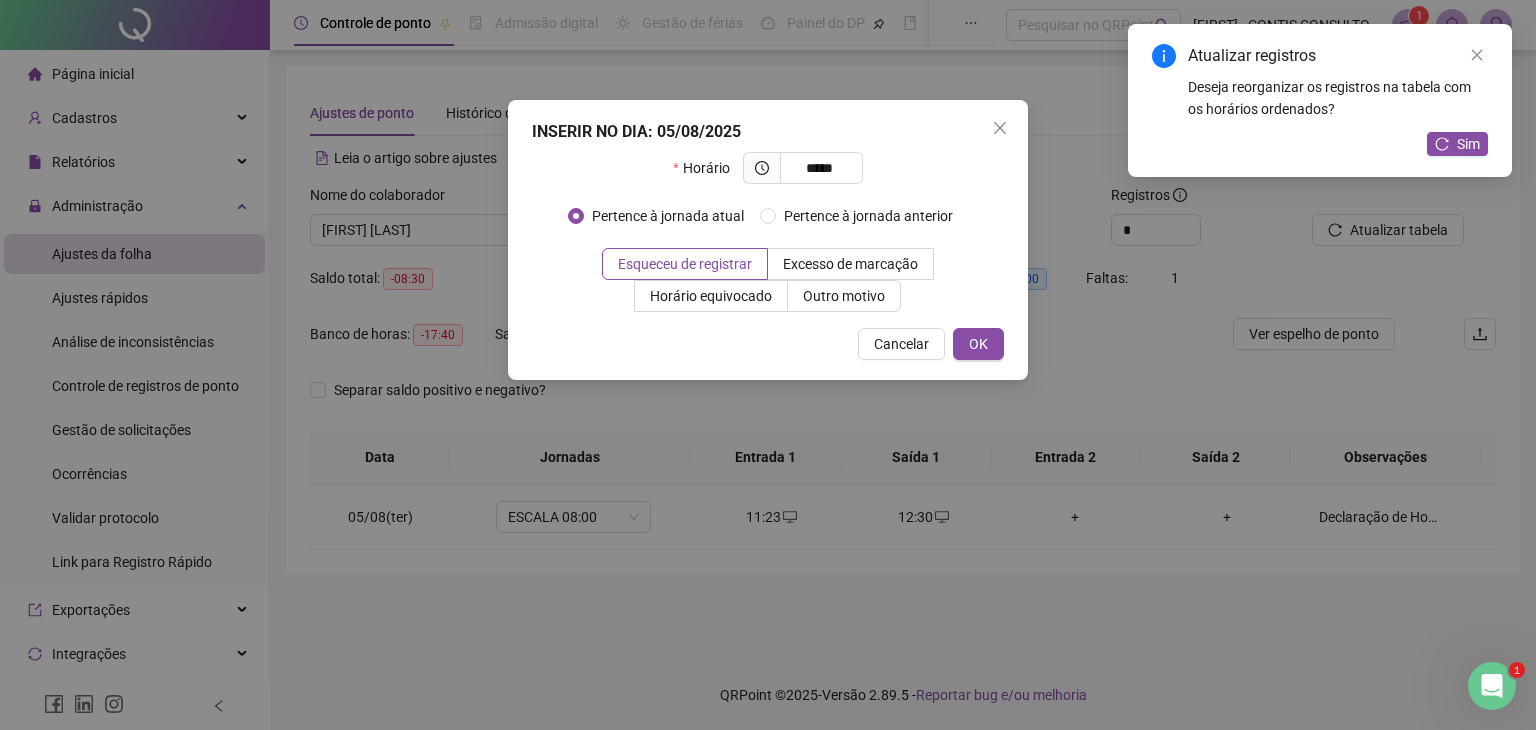 type on "*****" 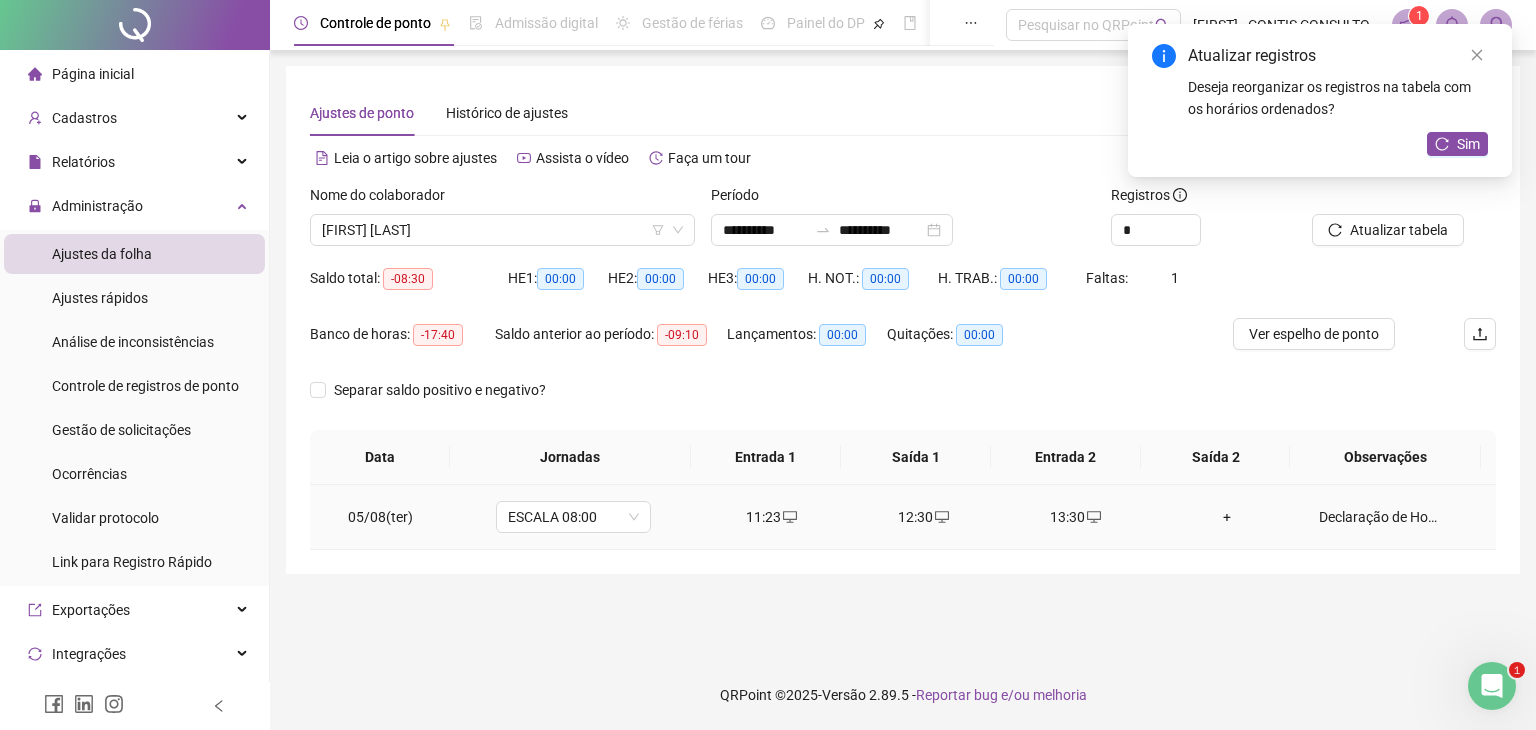 click on "+" at bounding box center [1227, 517] 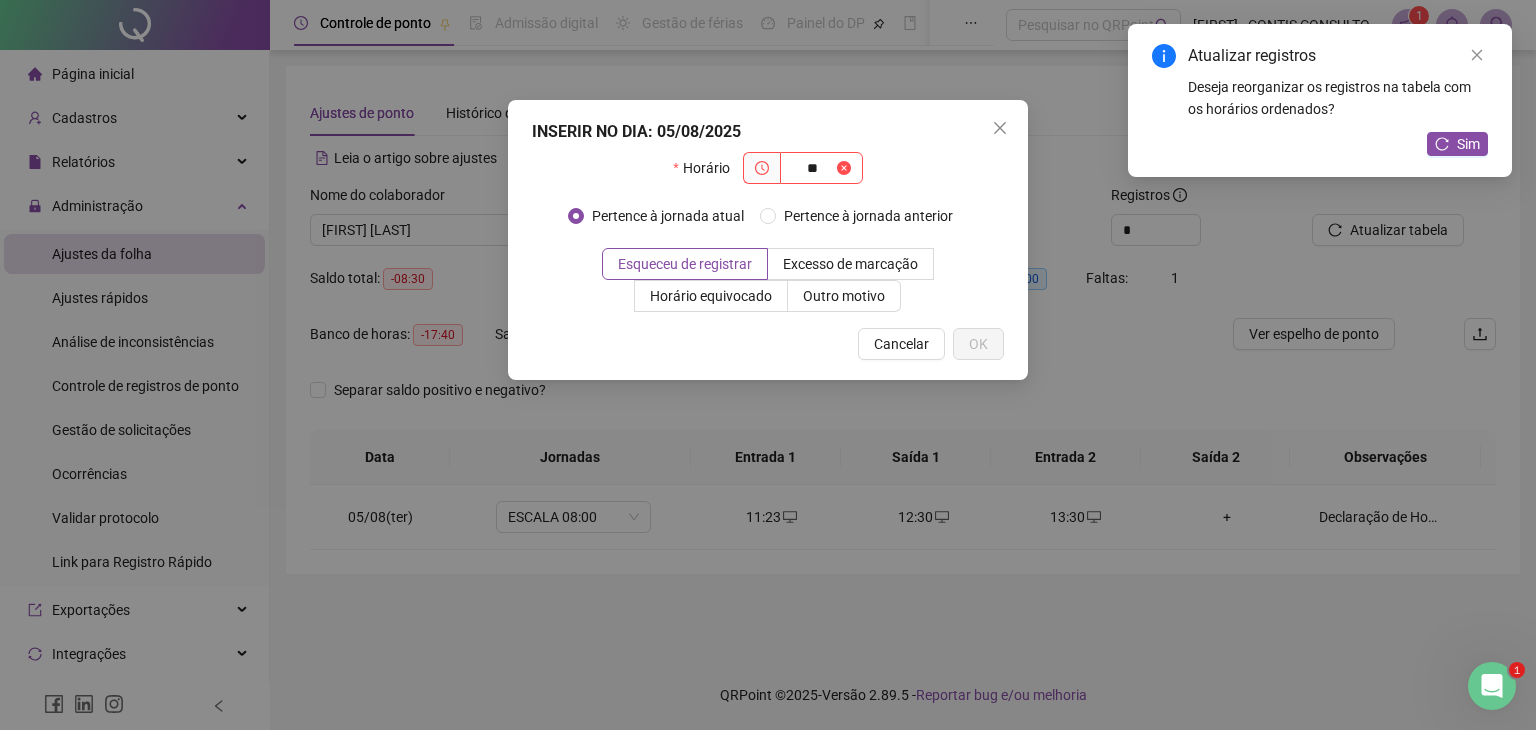 type on "*" 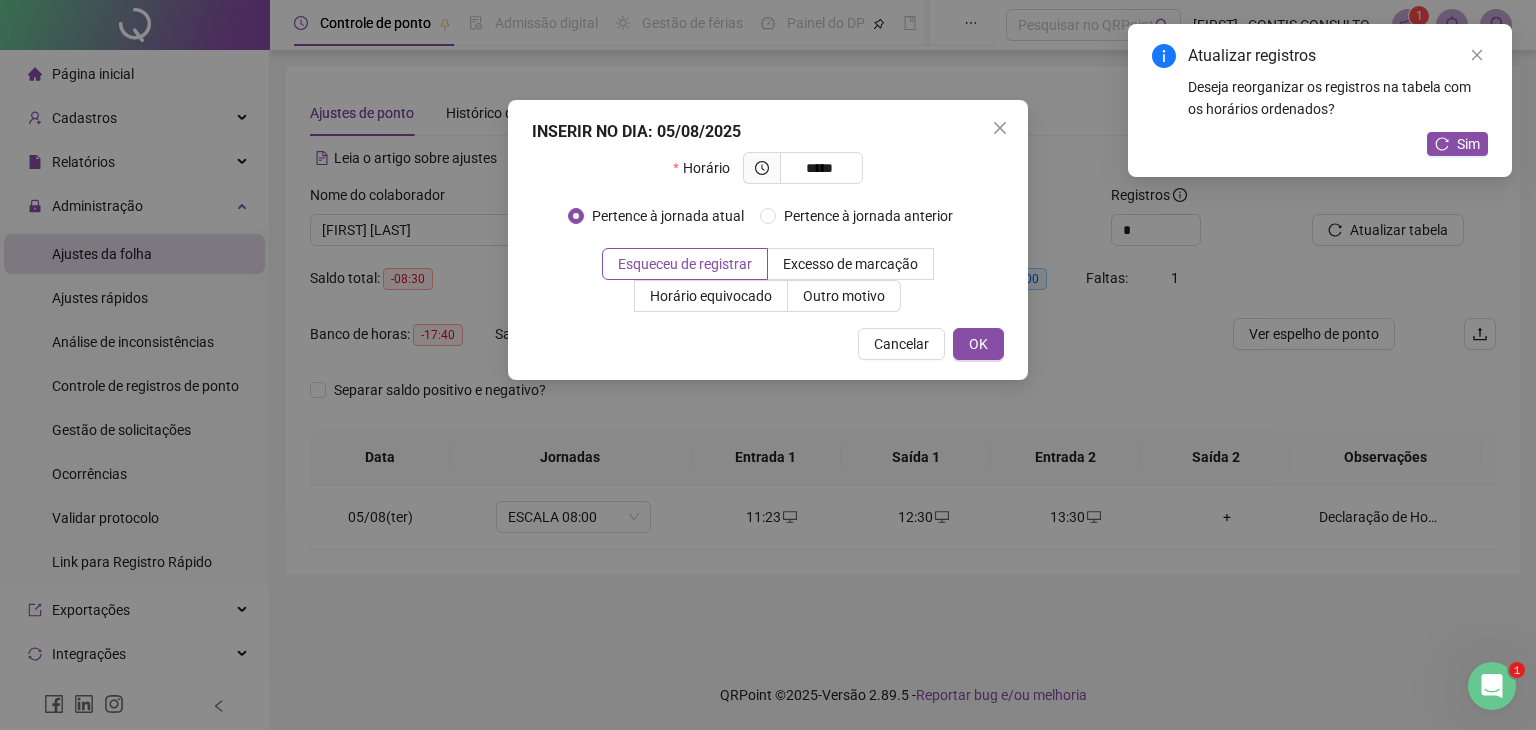 type on "*****" 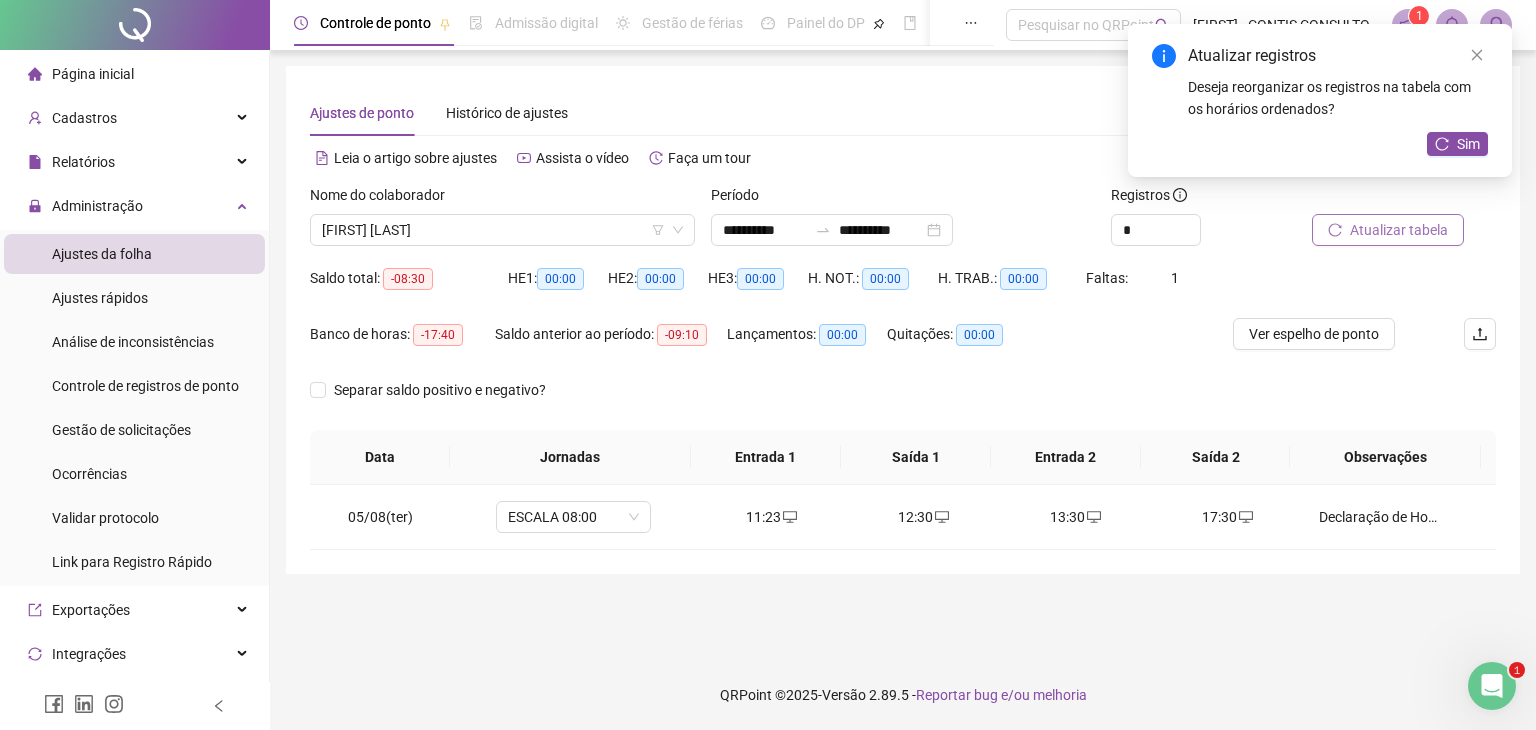 click on "Atualizar tabela" at bounding box center [1399, 230] 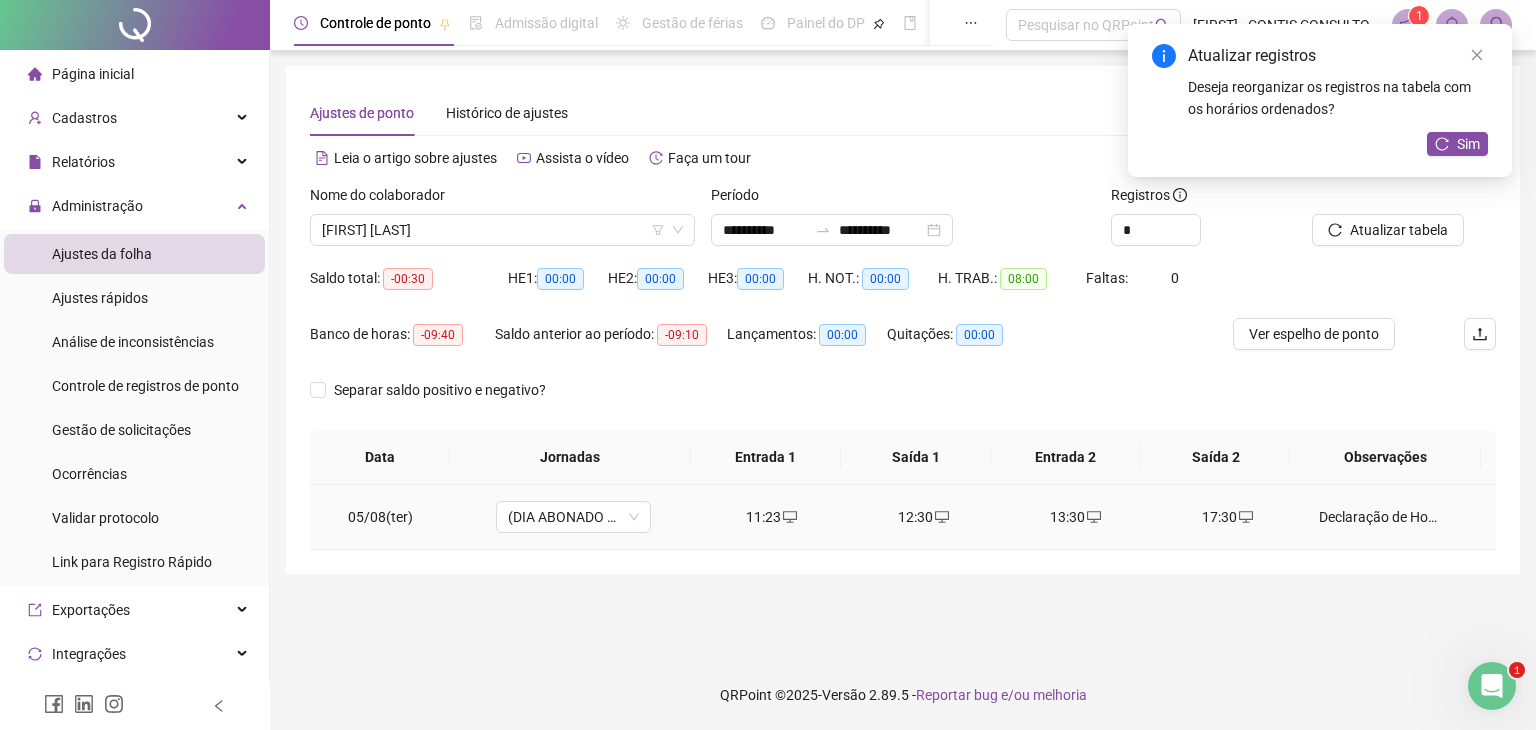 click on "17:30" at bounding box center (1227, 517) 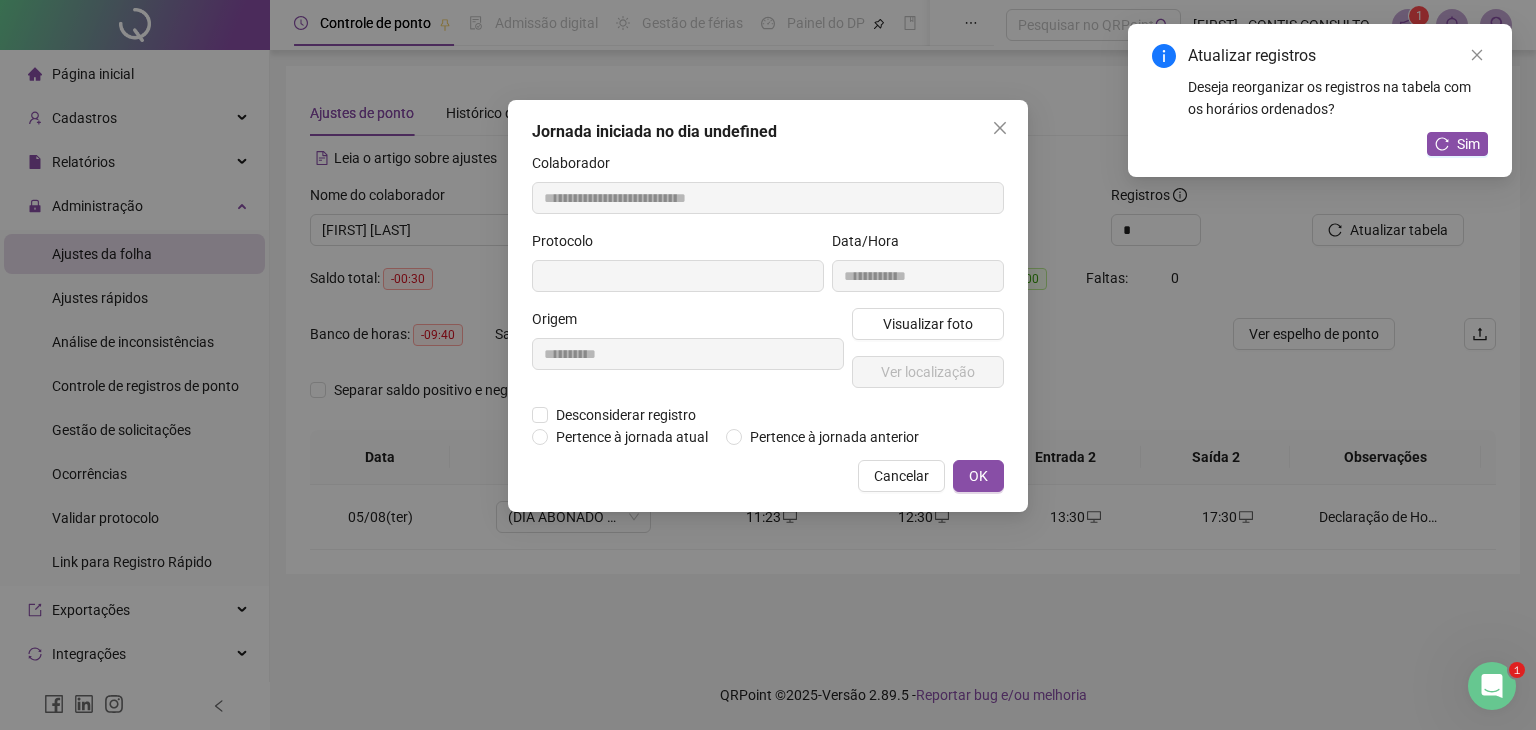 type on "**********" 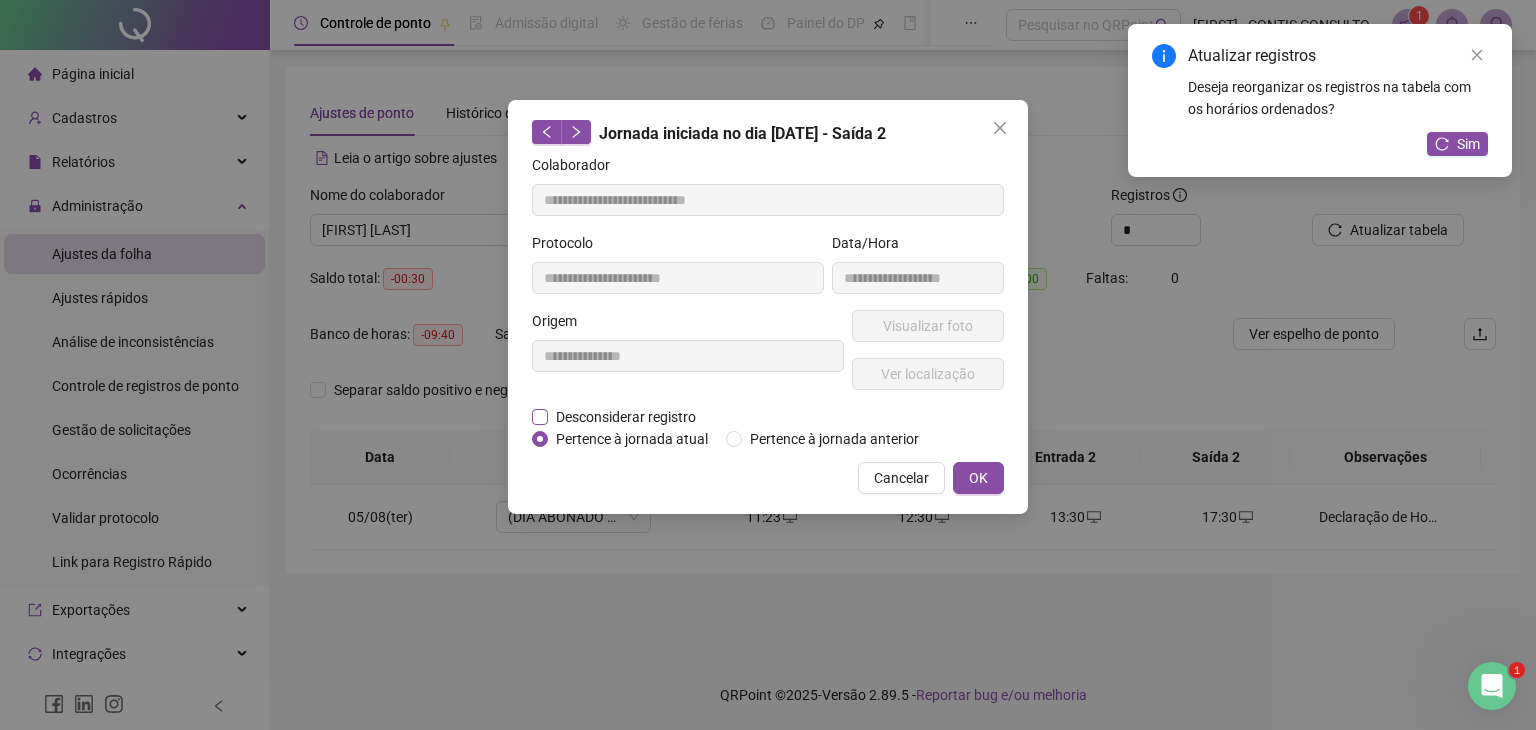 click on "Desconsiderar registro" at bounding box center [626, 417] 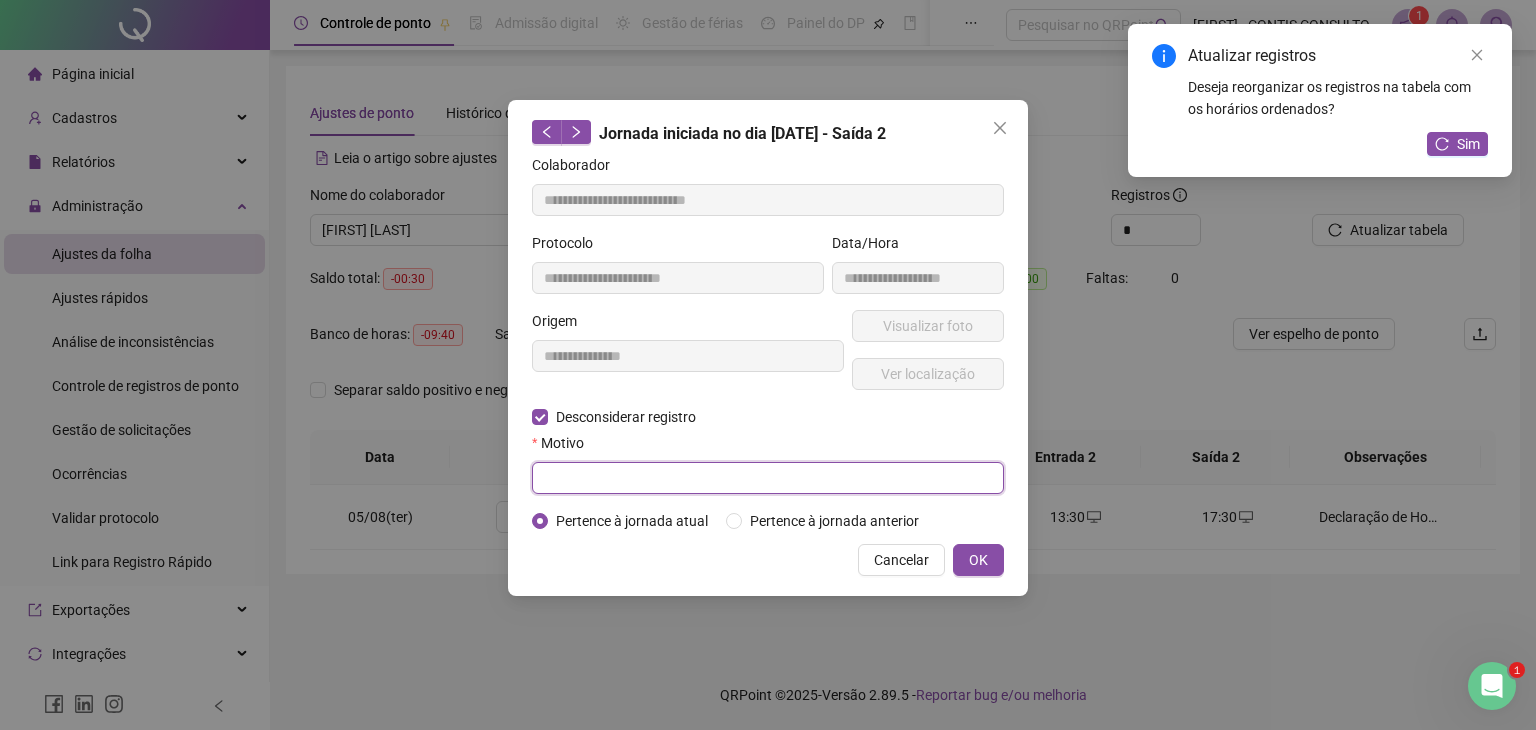 click at bounding box center (768, 478) 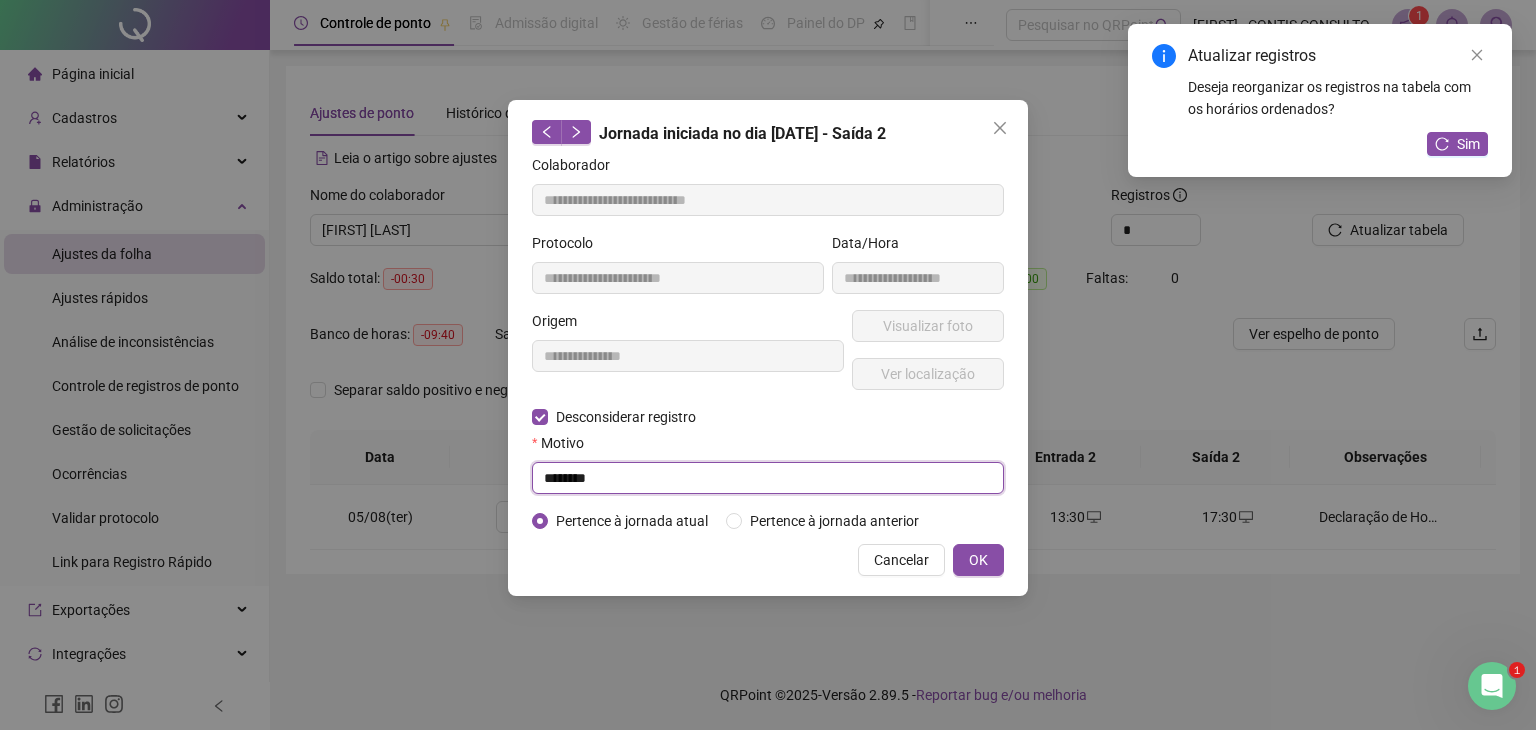 type on "********" 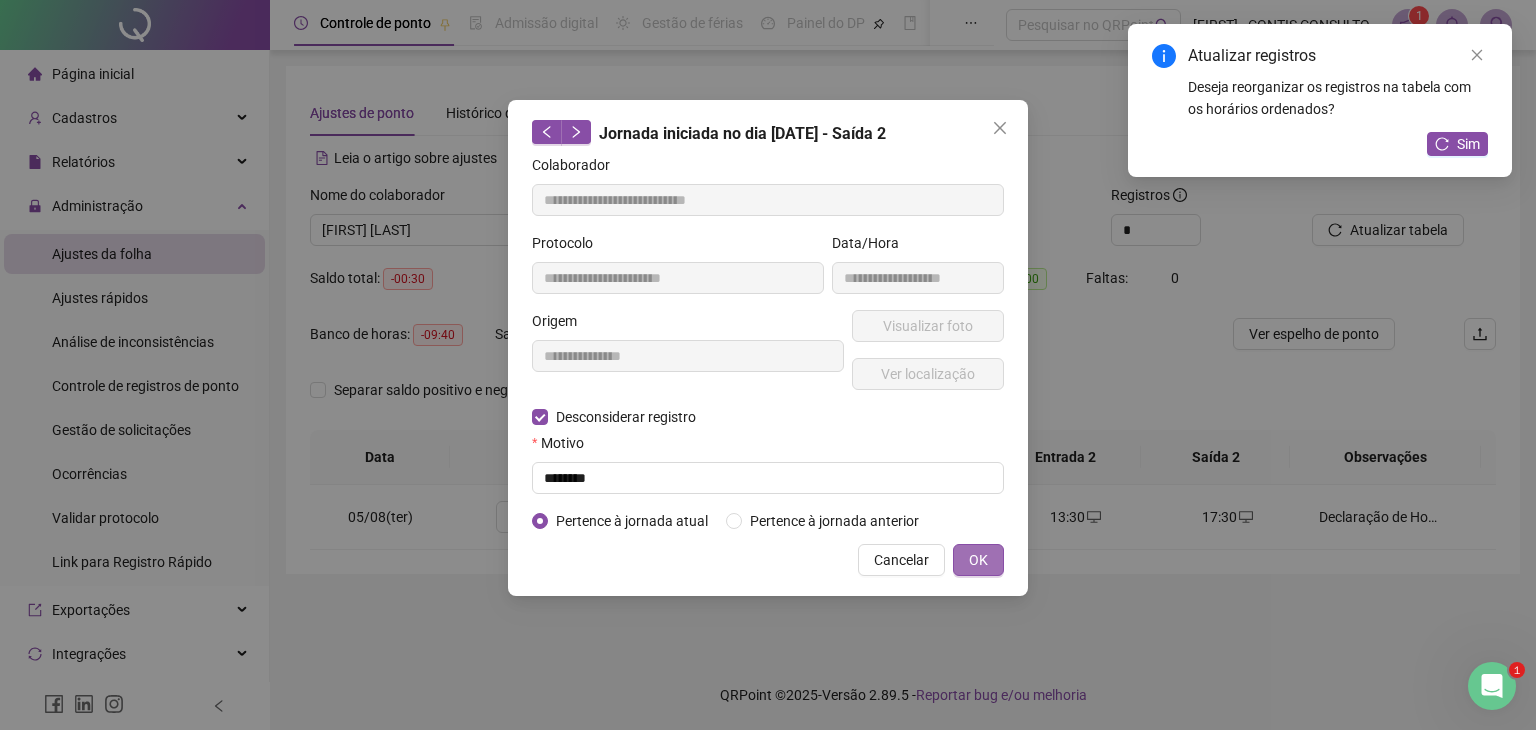 click on "OK" at bounding box center (978, 560) 